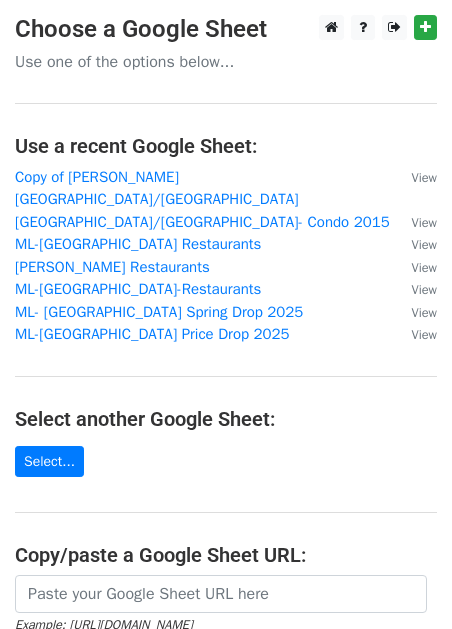 scroll, scrollTop: 0, scrollLeft: 0, axis: both 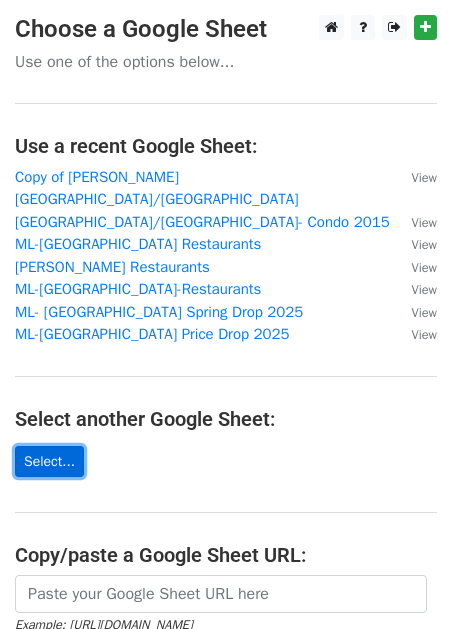 click on "Select..." at bounding box center [49, 461] 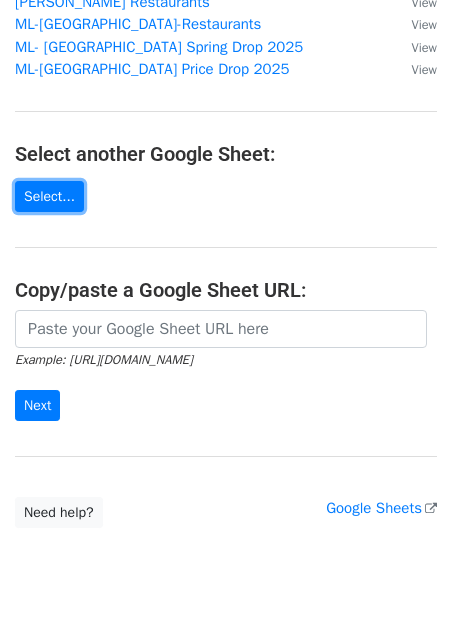 scroll, scrollTop: 302, scrollLeft: 0, axis: vertical 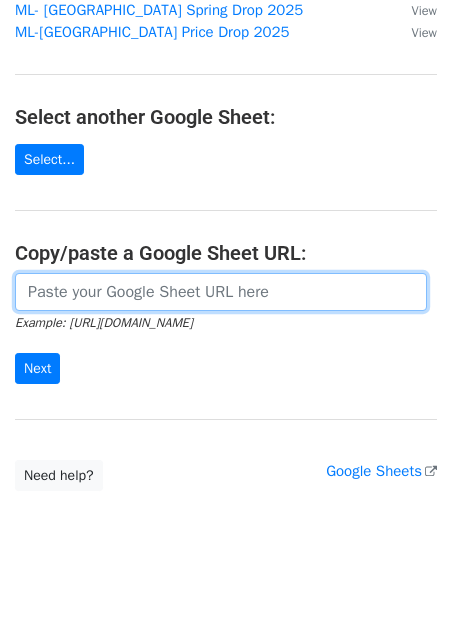 click at bounding box center (221, 292) 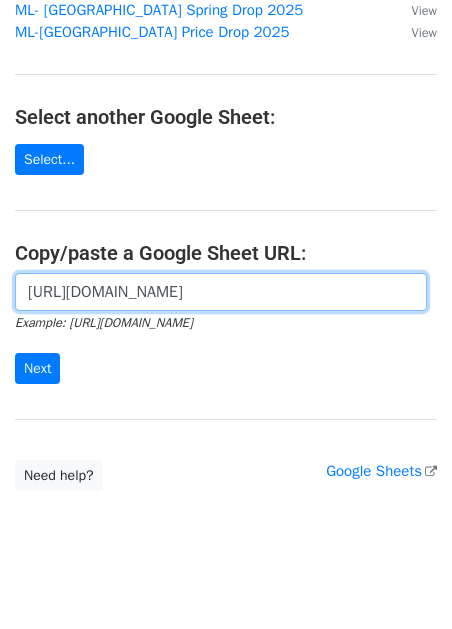 scroll, scrollTop: 0, scrollLeft: 455, axis: horizontal 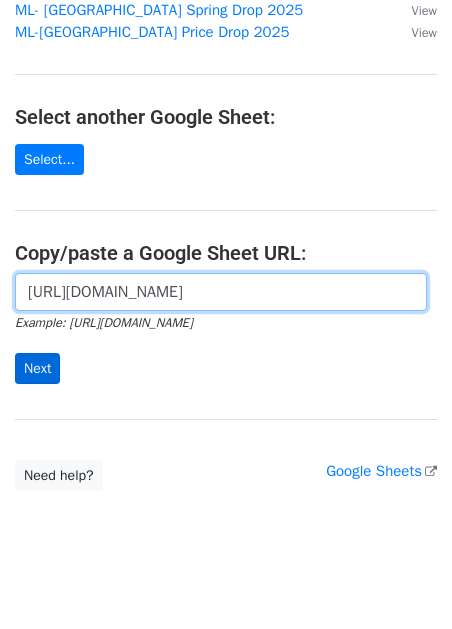 type on "[URL][DOMAIN_NAME]" 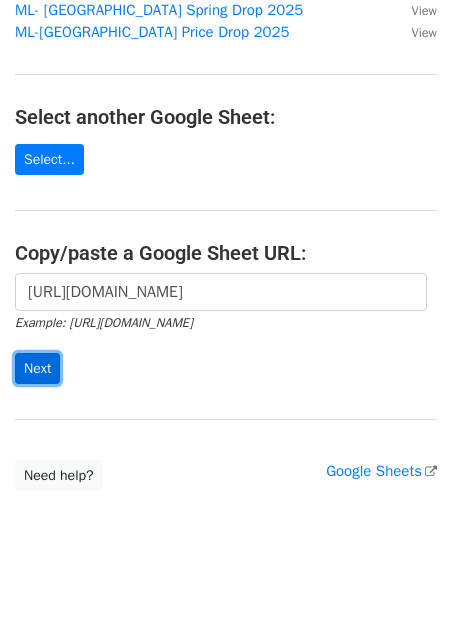 scroll, scrollTop: 0, scrollLeft: 0, axis: both 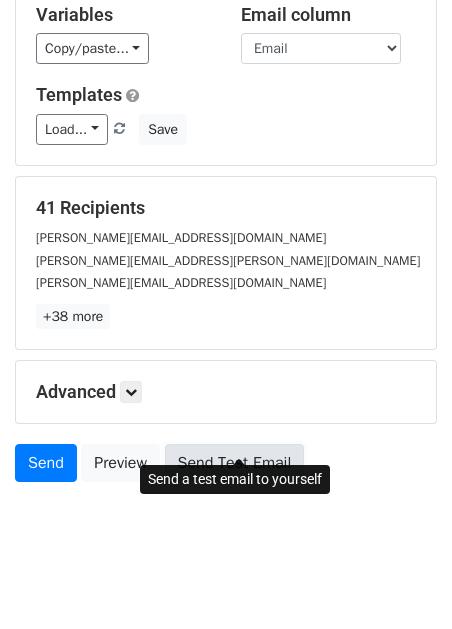 click on "Send Test Email" at bounding box center [235, 463] 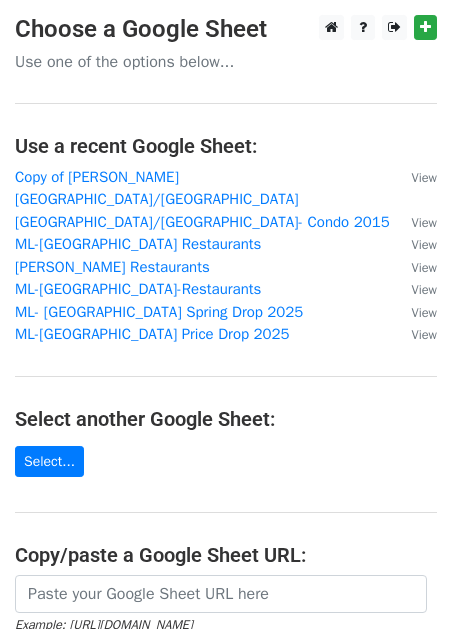 scroll, scrollTop: 0, scrollLeft: 0, axis: both 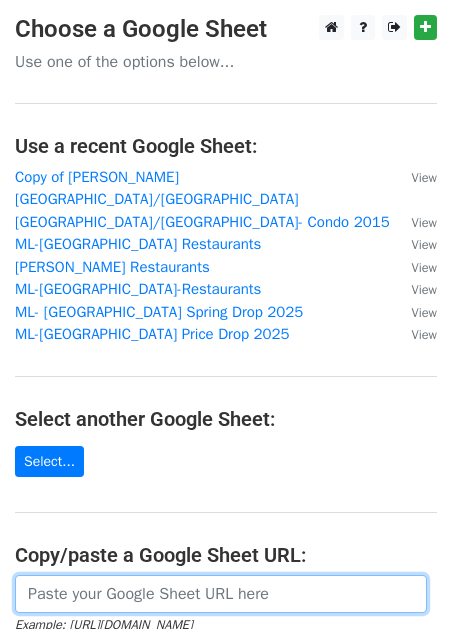 click at bounding box center [221, 594] 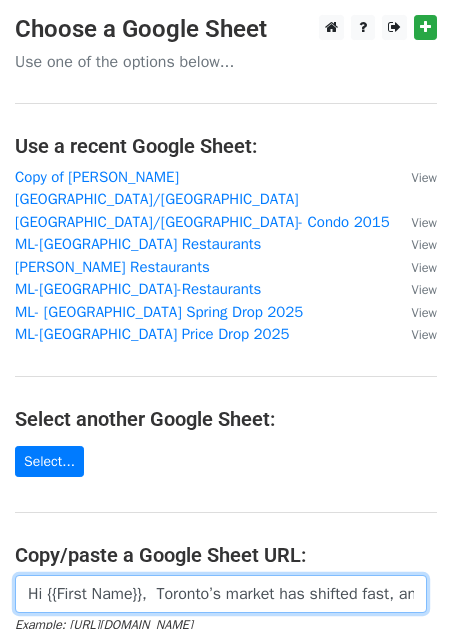 scroll, scrollTop: 0, scrollLeft: 4182, axis: horizontal 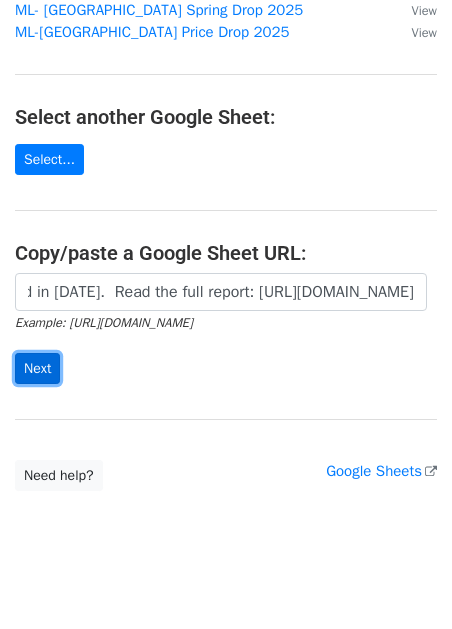 click on "Next" at bounding box center (37, 368) 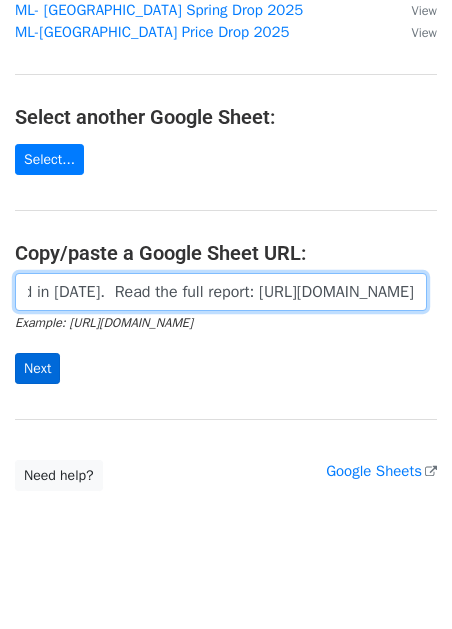 scroll, scrollTop: 0, scrollLeft: 4182, axis: horizontal 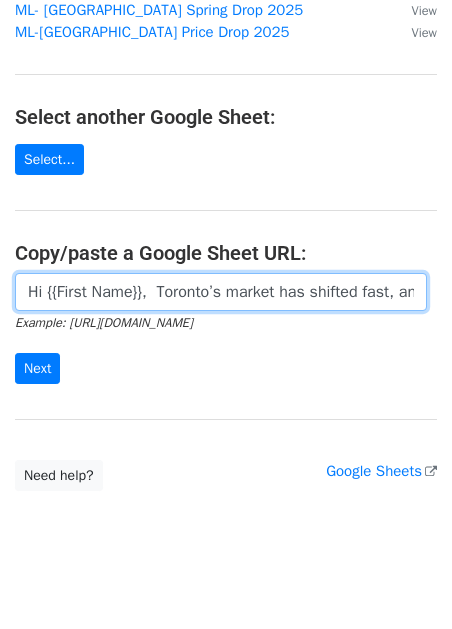 drag, startPoint x: 39, startPoint y: 278, endPoint x: -18, endPoint y: 267, distance: 58.0517 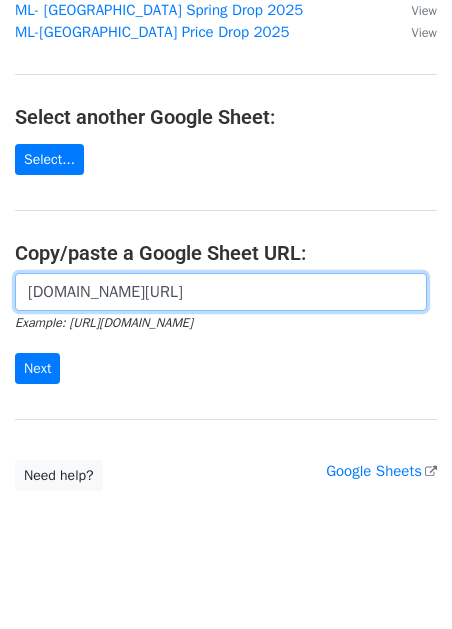 drag, startPoint x: 22, startPoint y: 269, endPoint x: 443, endPoint y: 272, distance: 421.01068 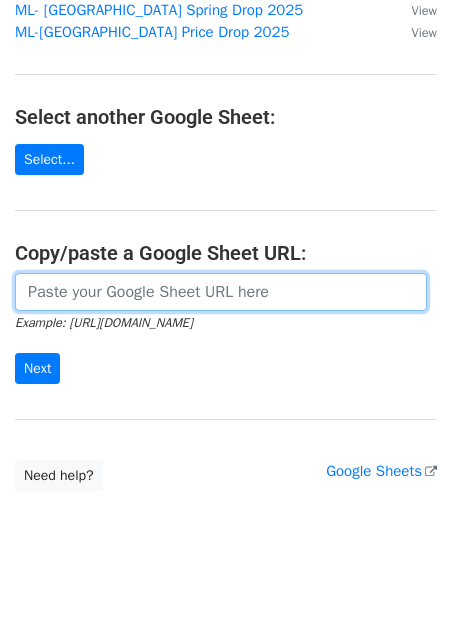 paste on "https://docs.google.com/spreadsheets/d/1ZgRYk_nwh8DjXpKOhehFZ_BXufH2tY3RTBnTxBcUJAA/edit?gid=0#gid=0" 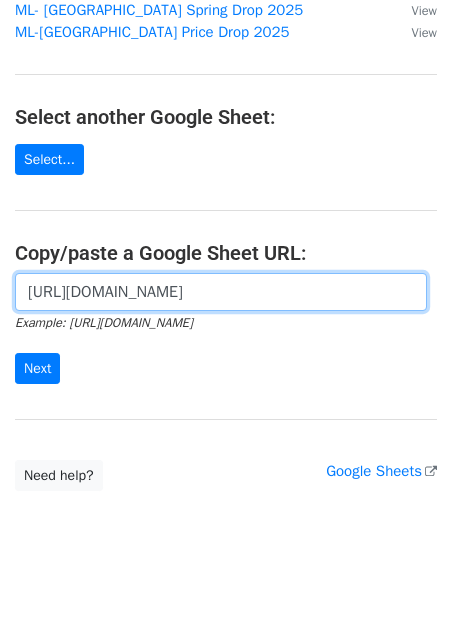 scroll, scrollTop: 0, scrollLeft: 455, axis: horizontal 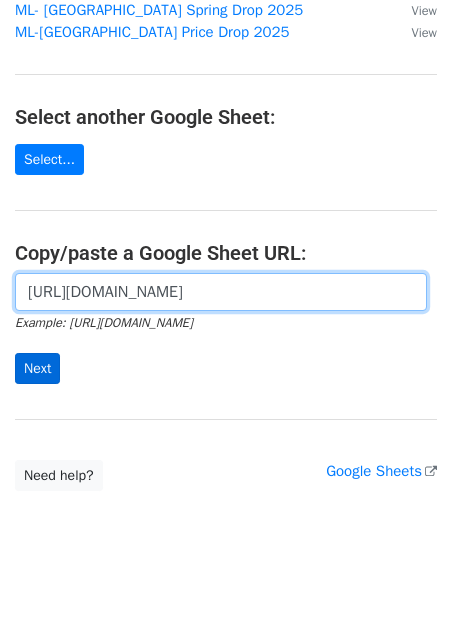 type on "https://docs.google.com/spreadsheets/d/1ZgRYk_nwh8DjXpKOhehFZ_BXufH2tY3RTBnTxBcUJAA/edit?gid=0#gid=0" 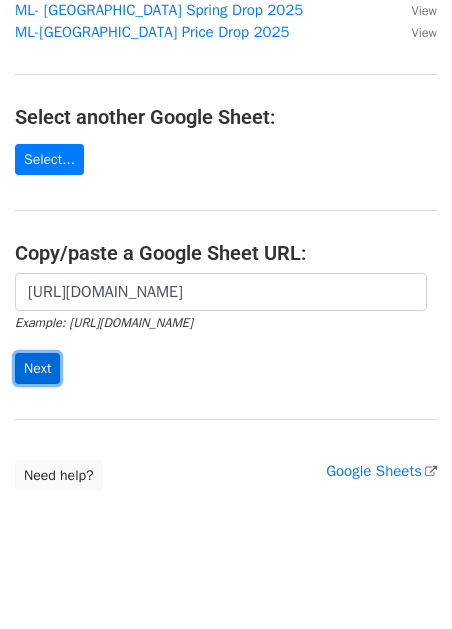 scroll, scrollTop: 0, scrollLeft: 0, axis: both 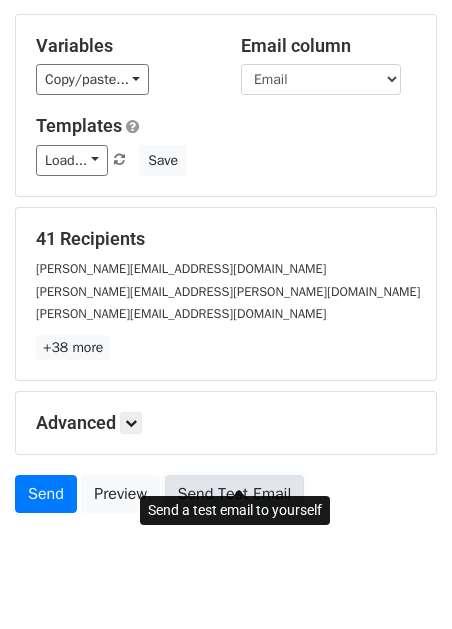 click on "Send Test Email" at bounding box center [235, 494] 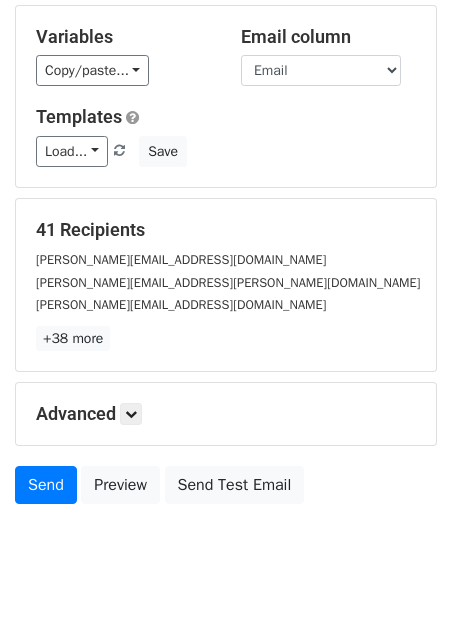 scroll, scrollTop: 148, scrollLeft: 0, axis: vertical 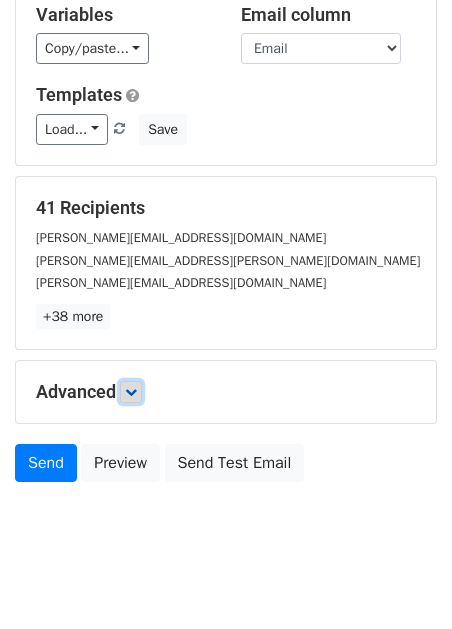 click at bounding box center (131, 392) 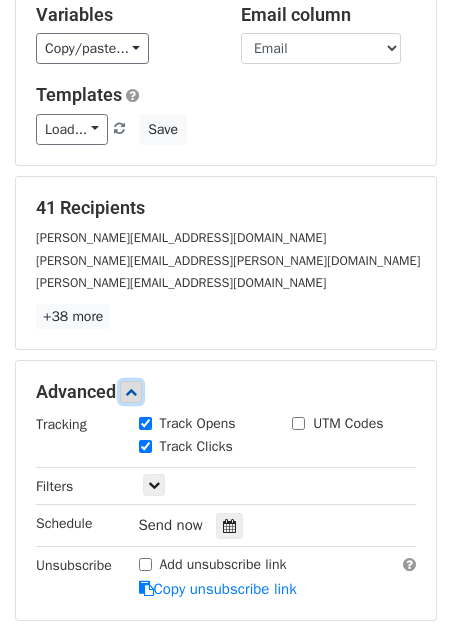 scroll, scrollTop: 248, scrollLeft: 0, axis: vertical 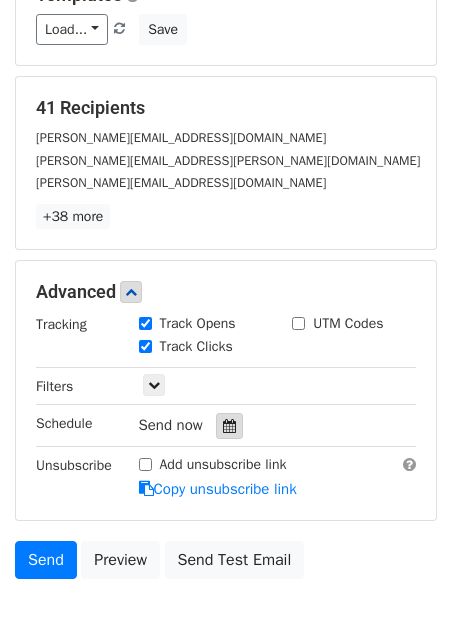click at bounding box center [229, 426] 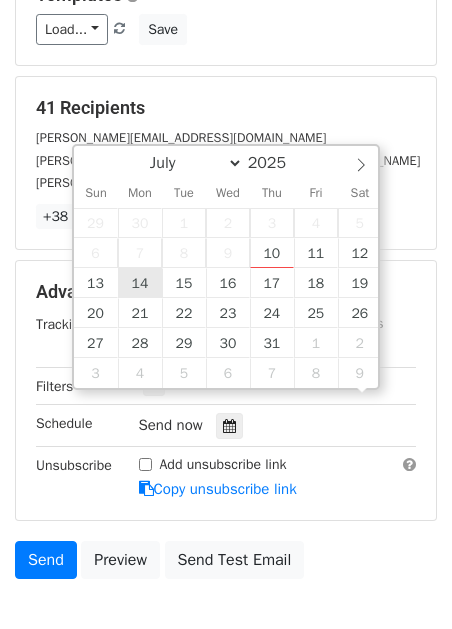 scroll, scrollTop: 1, scrollLeft: 0, axis: vertical 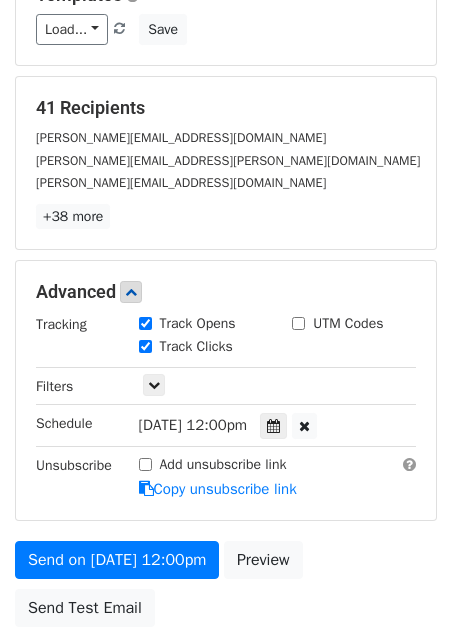 click on "Mon, Jul 14, 12:00pm
2025-07-14 12:00" at bounding box center [278, 425] 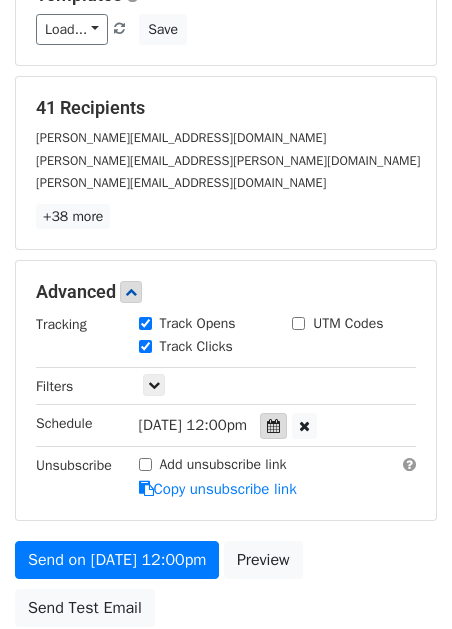 click at bounding box center (273, 426) 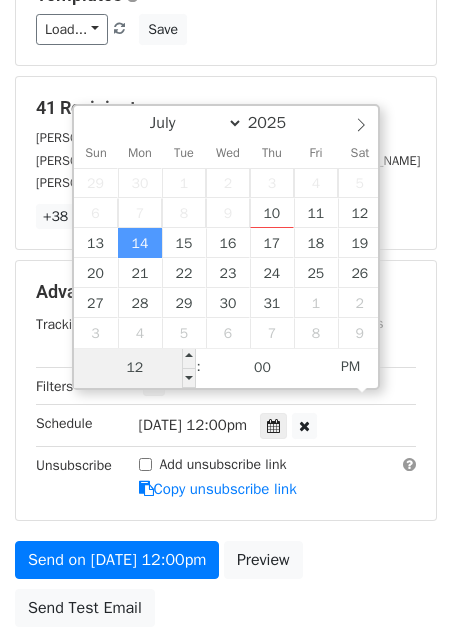 click on "12" at bounding box center [135, 368] 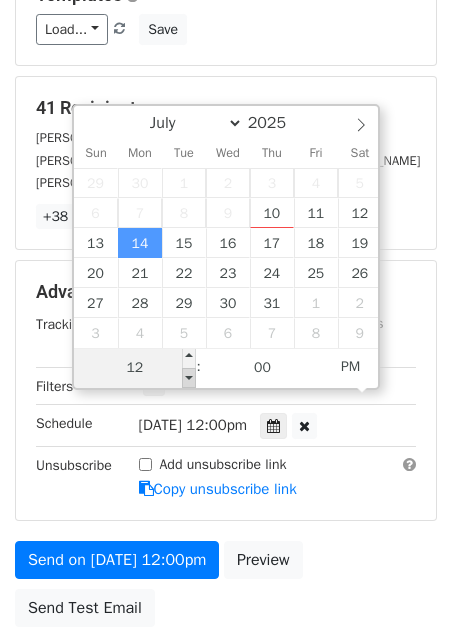 type on "2025-07-14 11:00" 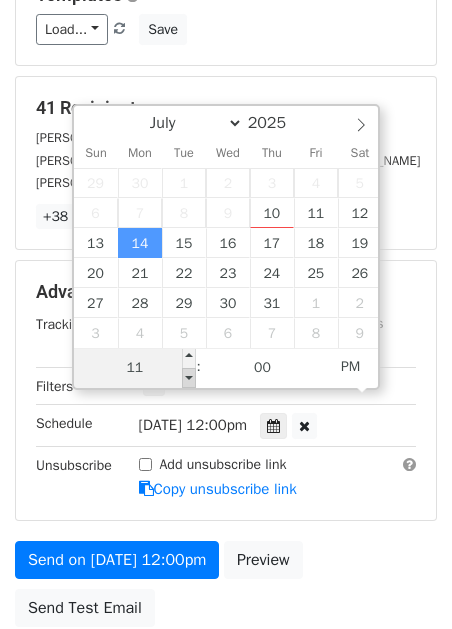 click at bounding box center (189, 378) 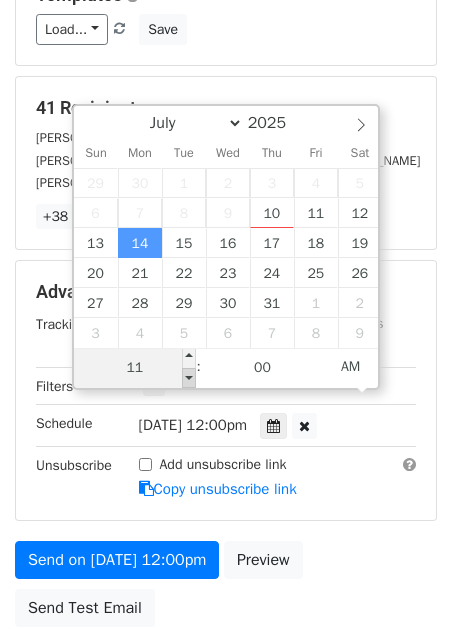 type on "2025-07-14 10:00" 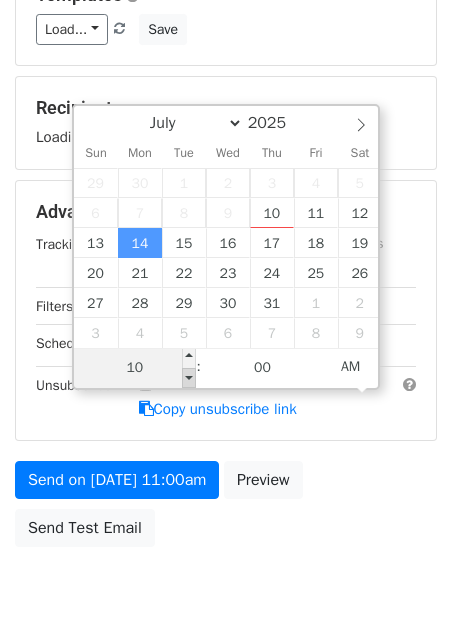 click at bounding box center [189, 378] 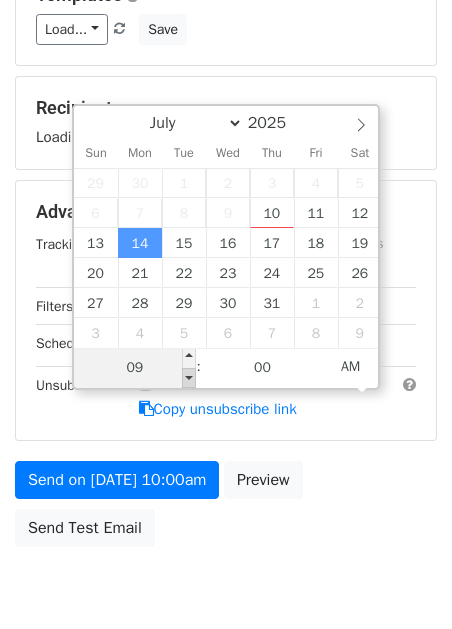 click at bounding box center (189, 378) 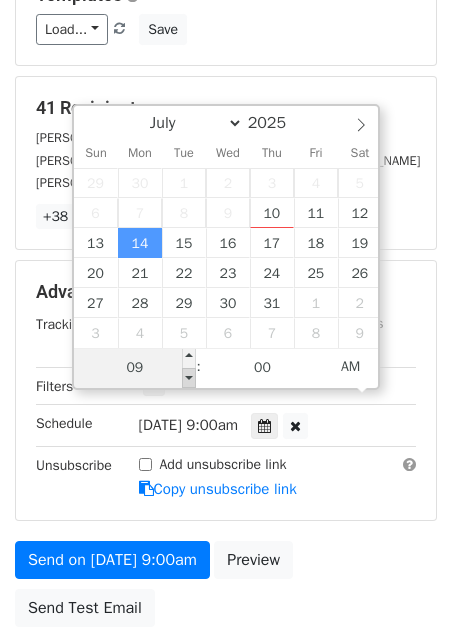 type on "2025-07-14 08:00" 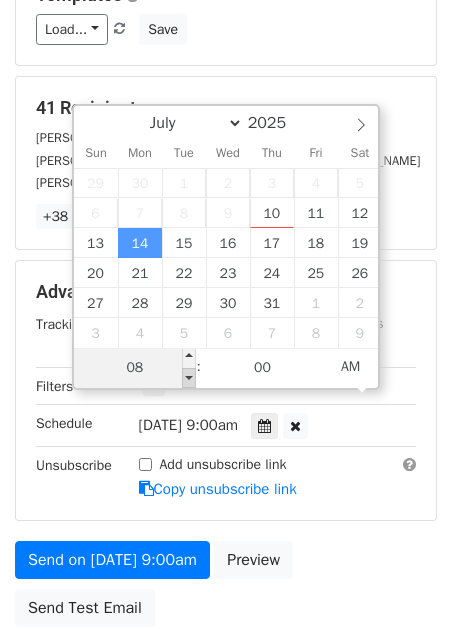 click at bounding box center (189, 378) 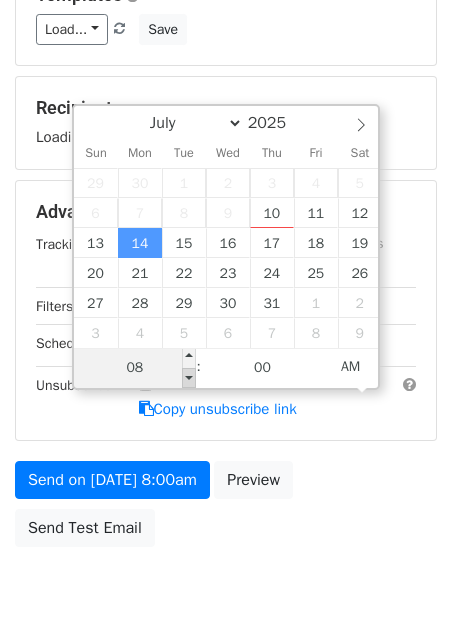 type on "2025-07-14 07:00" 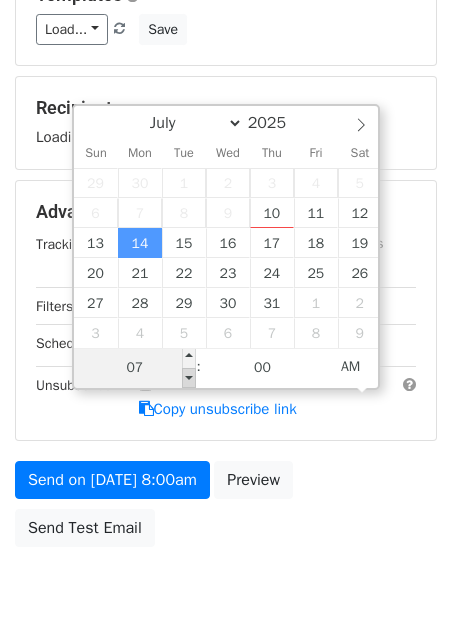 click at bounding box center (189, 378) 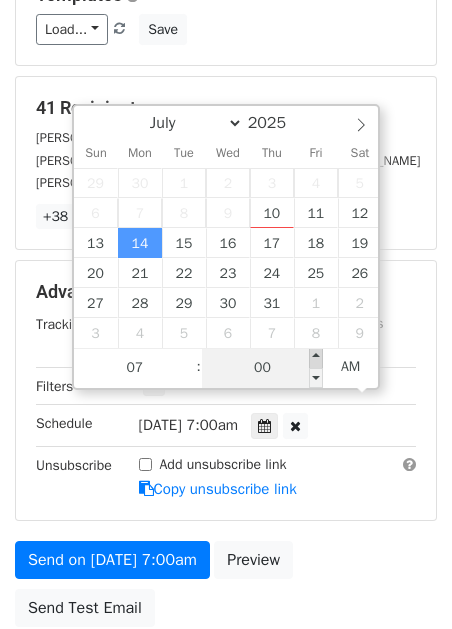 type on "2025-07-14 07:05" 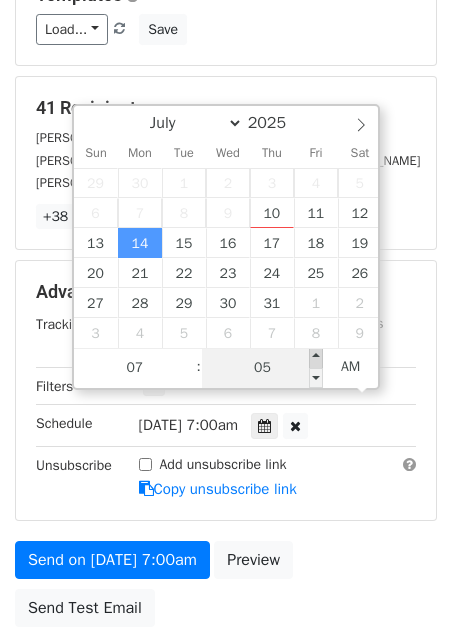 click at bounding box center [316, 358] 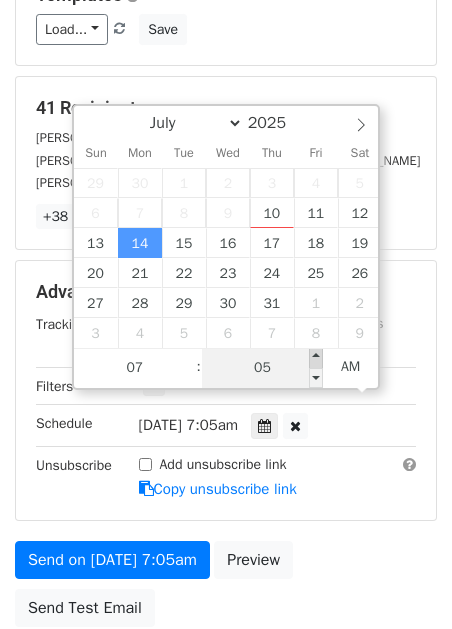 type on "2025-07-14 07:10" 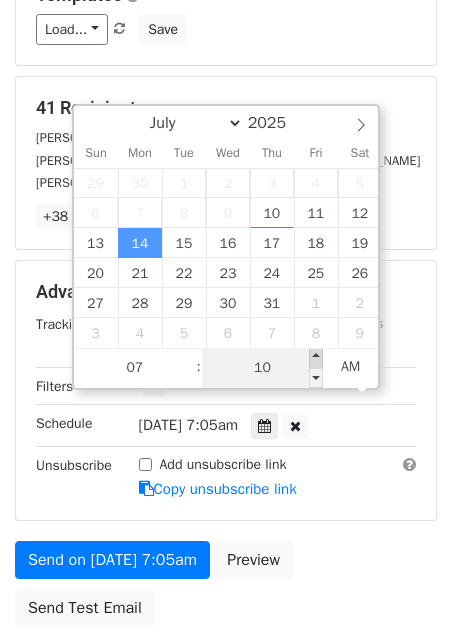 click at bounding box center (316, 358) 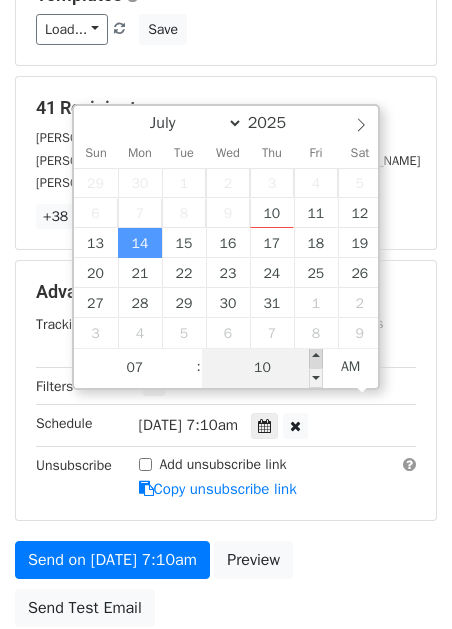 type on "2025-07-14 07:15" 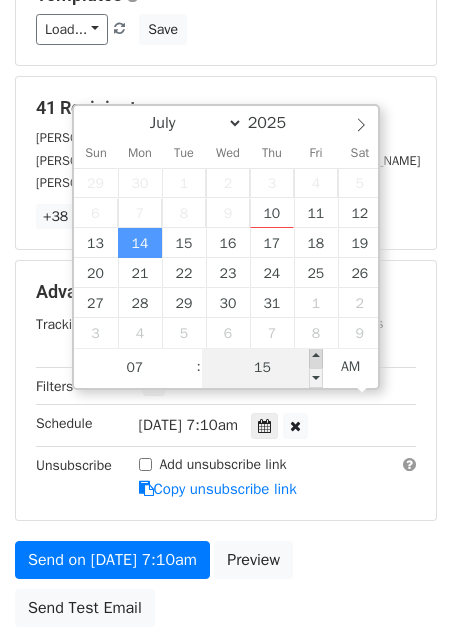 click at bounding box center (316, 358) 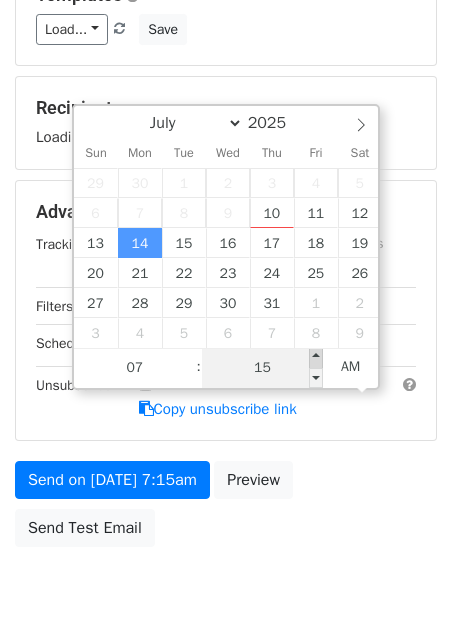 type on "2025-07-14 07:20" 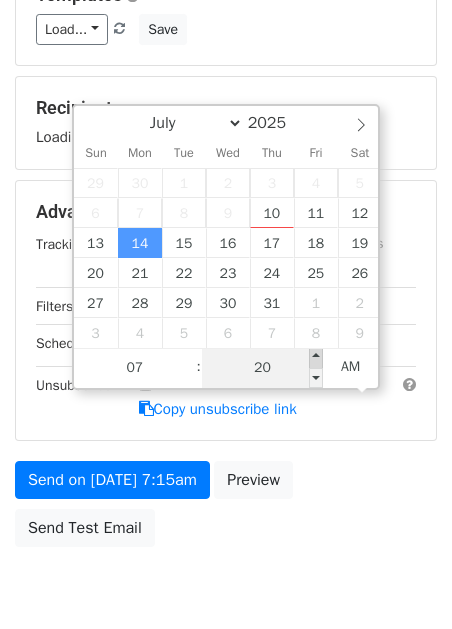 click at bounding box center [316, 358] 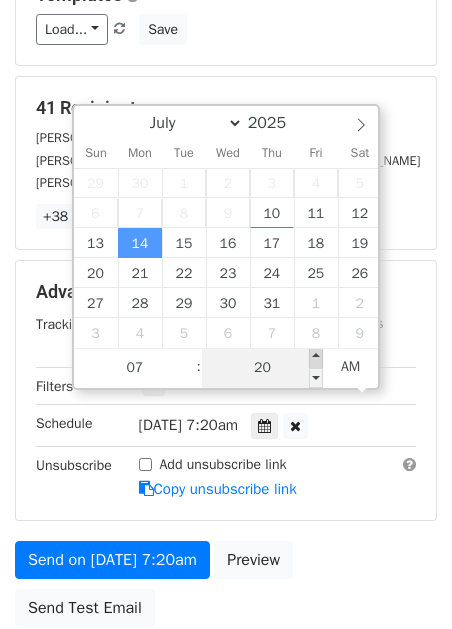 type on "2025-07-14 07:25" 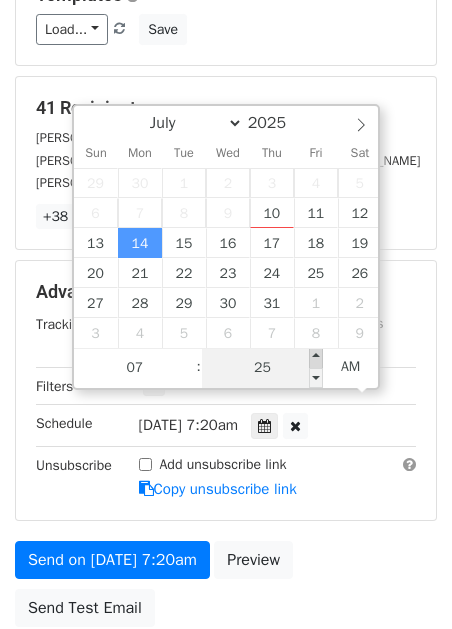 click at bounding box center (316, 358) 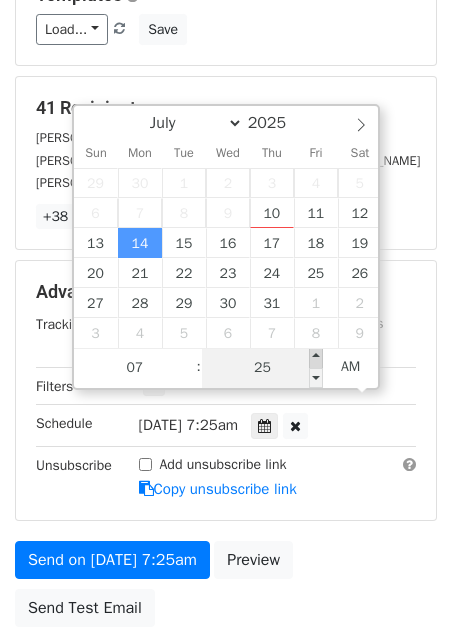 type on "2025-07-14 07:30" 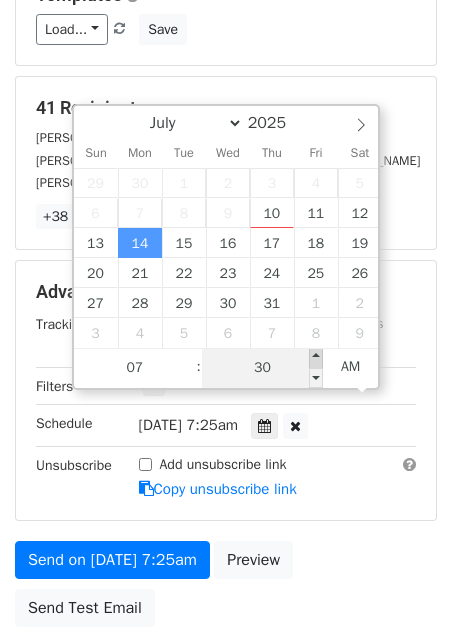 click at bounding box center (316, 358) 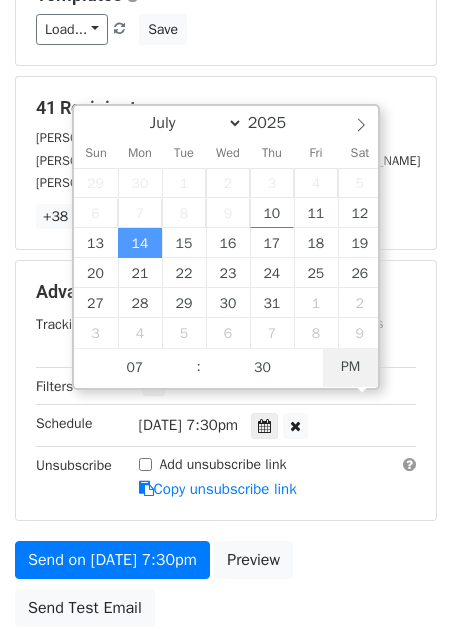 click on "PM" at bounding box center [350, 367] 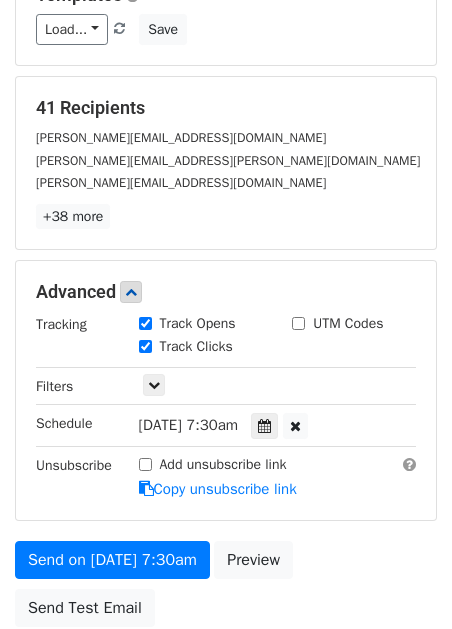 click on "Variables
Copy/paste...
{{Publication}}
{{First Name}}
{{Last Name}}
{{Email}}
Email column
Publication
First Name
Last Name
Email
Templates
Load...
No templates saved
Save
41 Recipients
angela.serednicki@zoocasa.com
mackenzie.scibetta@zoocasa.com
patti.cosgarea@zoocasa.com
+38 more
41 Recipients
×
angela.serednicki@zoocasa.com
mackenzie.scibetta@zoocasa.com
patti.cosgarea@zoocasa.com
mishagajewski@gmail.com
michael.chu@bellmedia.ca
nick.westoll@rci.rogers.com
linda.white@rogers.com
kerrisa@nowtoronto.com
teagan@storeys.com
ketki.s@investing.com
katherine.caspersz@narcity.com
cogreenberg@postmedia.com
torontodesk@bellmedia.ca
alex.arsenych@bellmedia.ca
charles.buckley@bellmedia.ca
christl.dabu@bellmedia.ca" at bounding box center [226, 260] 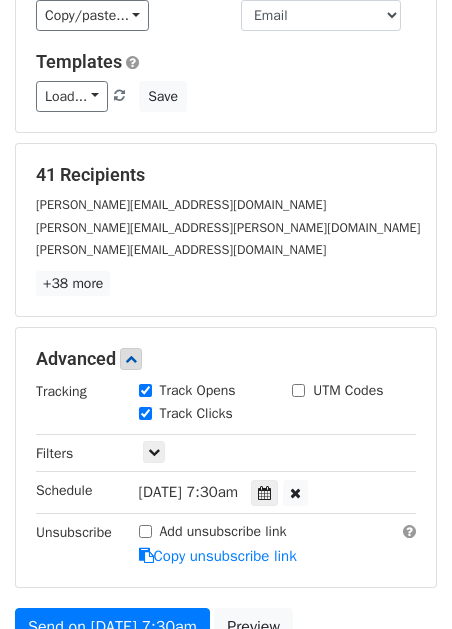 scroll, scrollTop: 193, scrollLeft: 0, axis: vertical 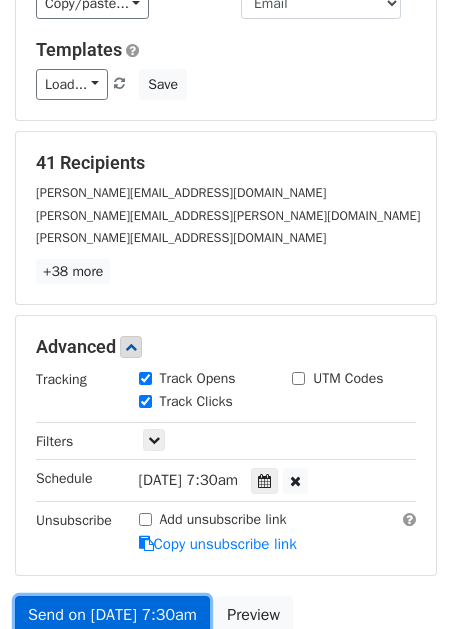 click on "Send on Jul 14 at 7:30am" at bounding box center (112, 615) 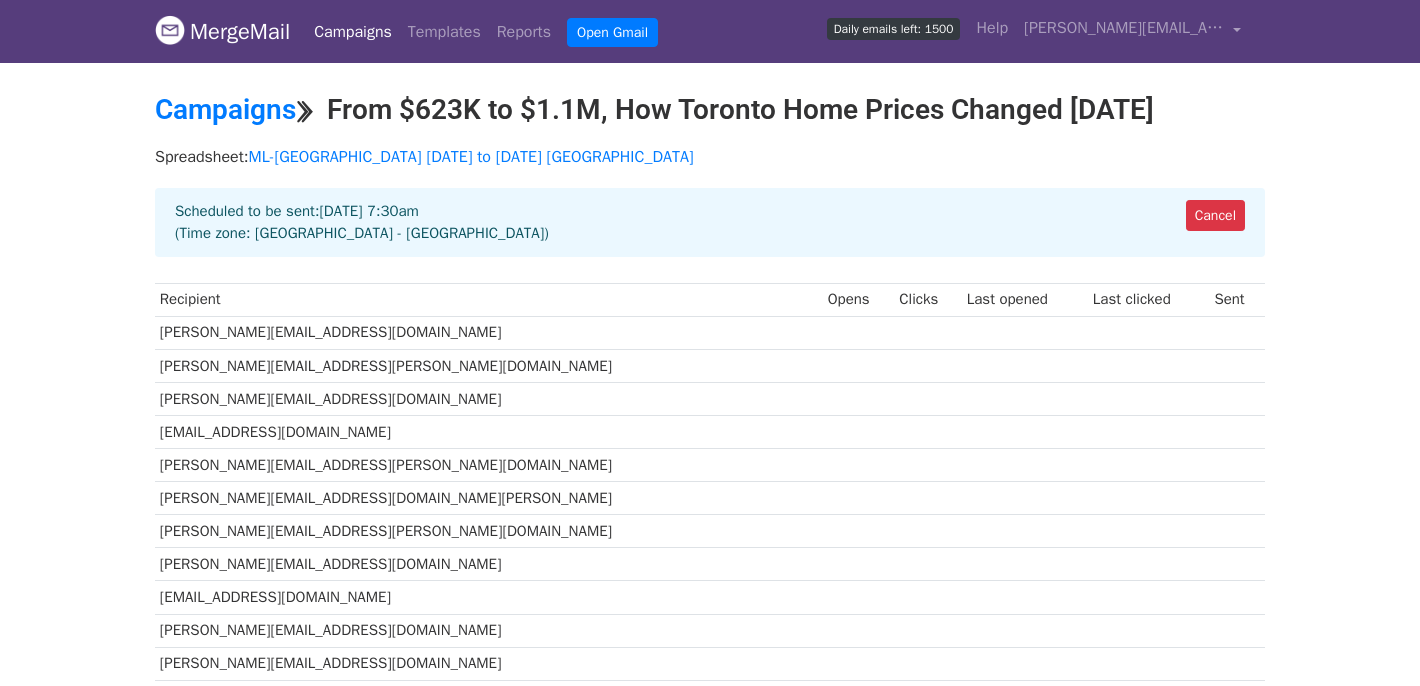 scroll, scrollTop: 0, scrollLeft: 0, axis: both 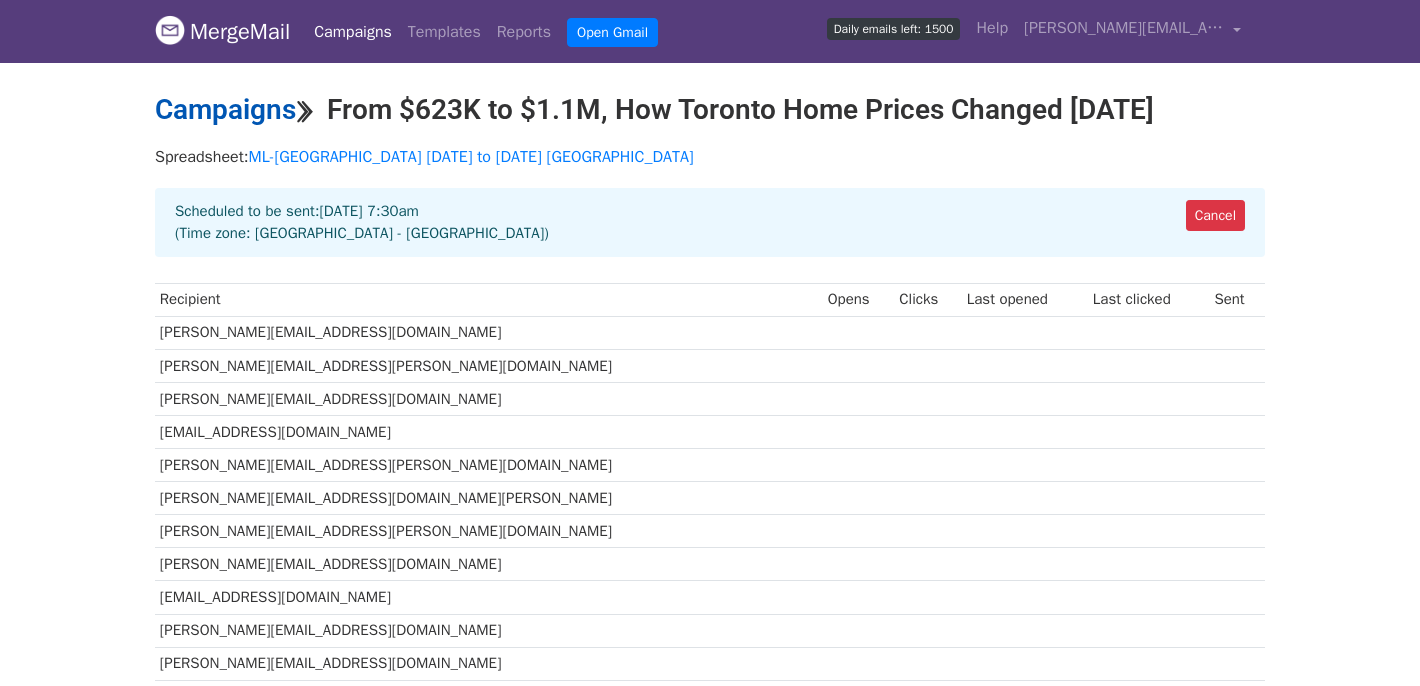 click on "Campaigns" at bounding box center [225, 109] 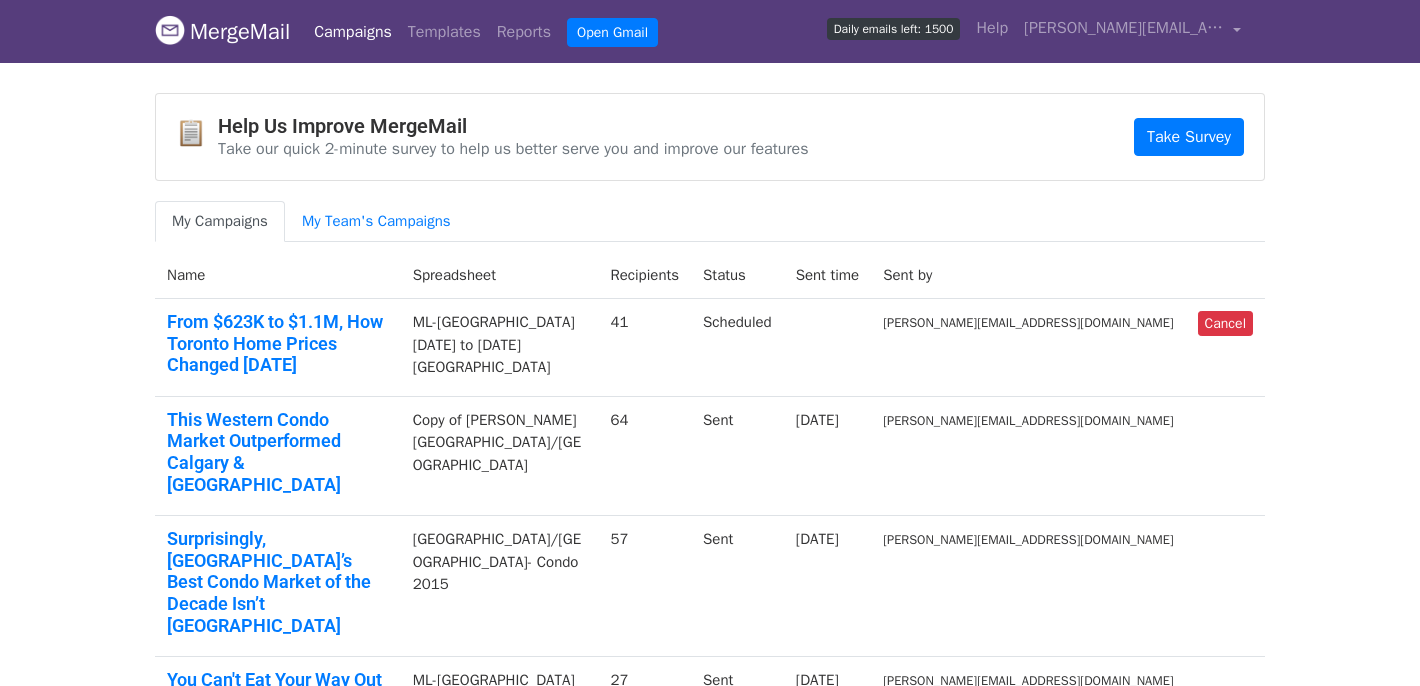 scroll, scrollTop: 0, scrollLeft: 0, axis: both 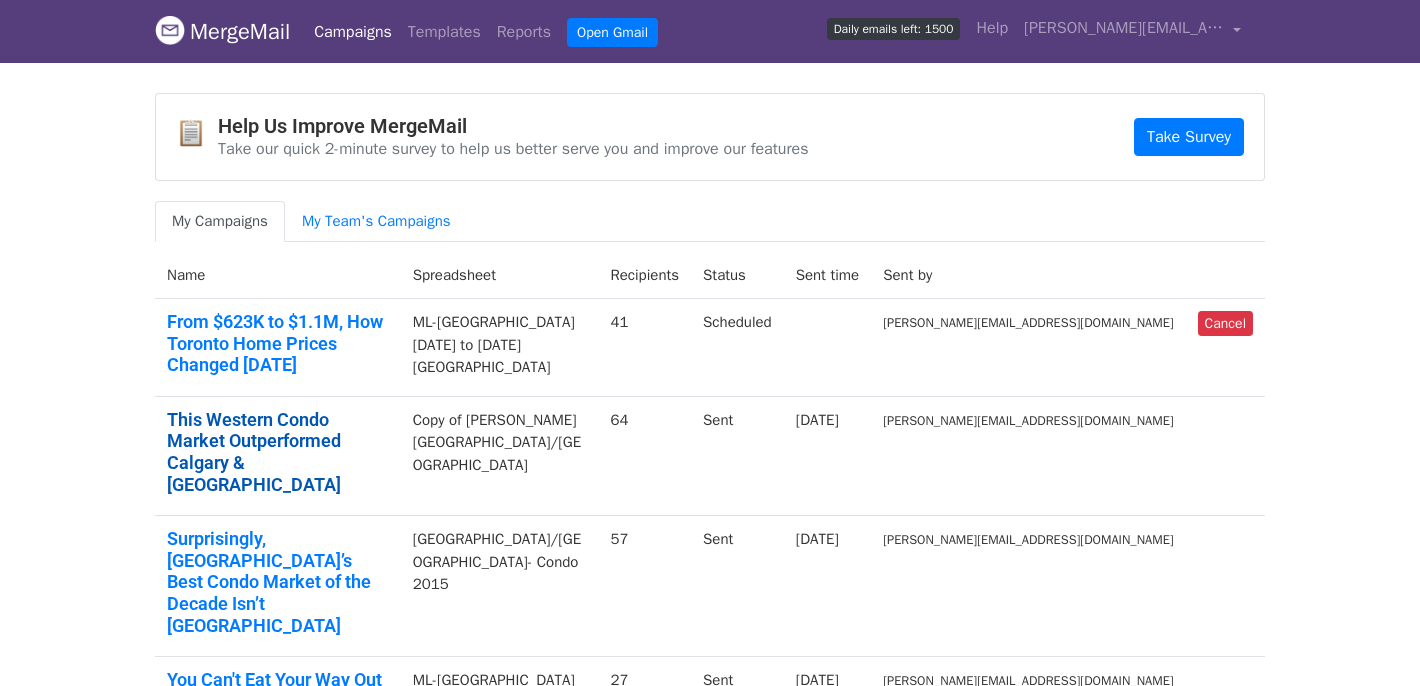 click on "This Western Condo Market Outperformed Calgary & Vancouver" at bounding box center (278, 452) 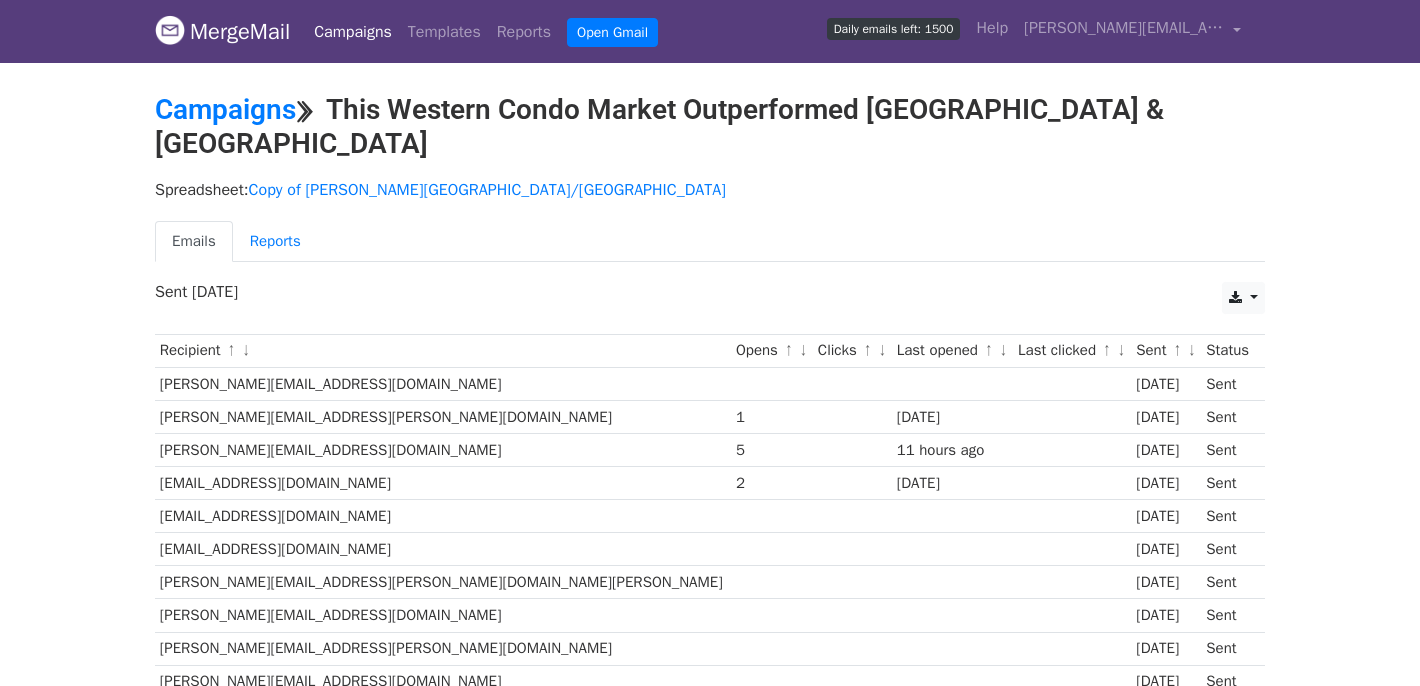 scroll, scrollTop: 0, scrollLeft: 0, axis: both 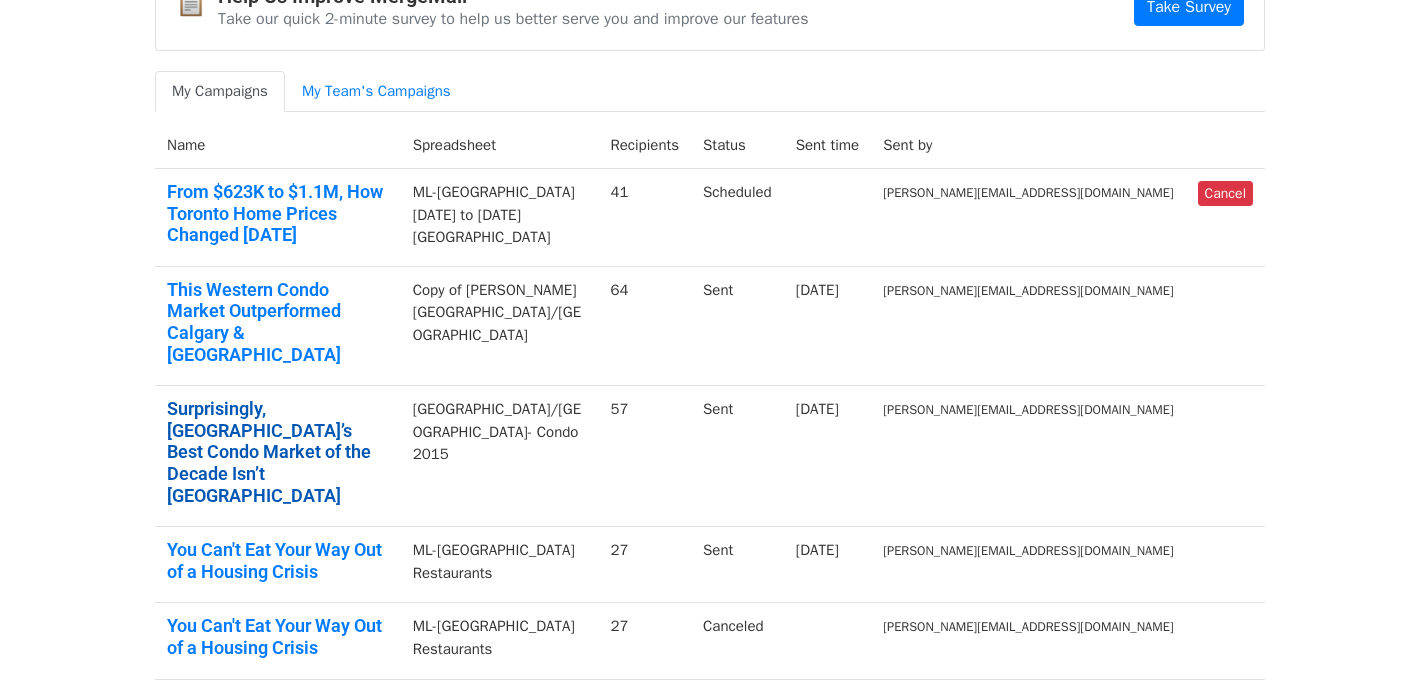 click on "Surprisingly, [GEOGRAPHIC_DATA]’s Best Condo Market of the Decade Isn’t [GEOGRAPHIC_DATA]" at bounding box center (278, 452) 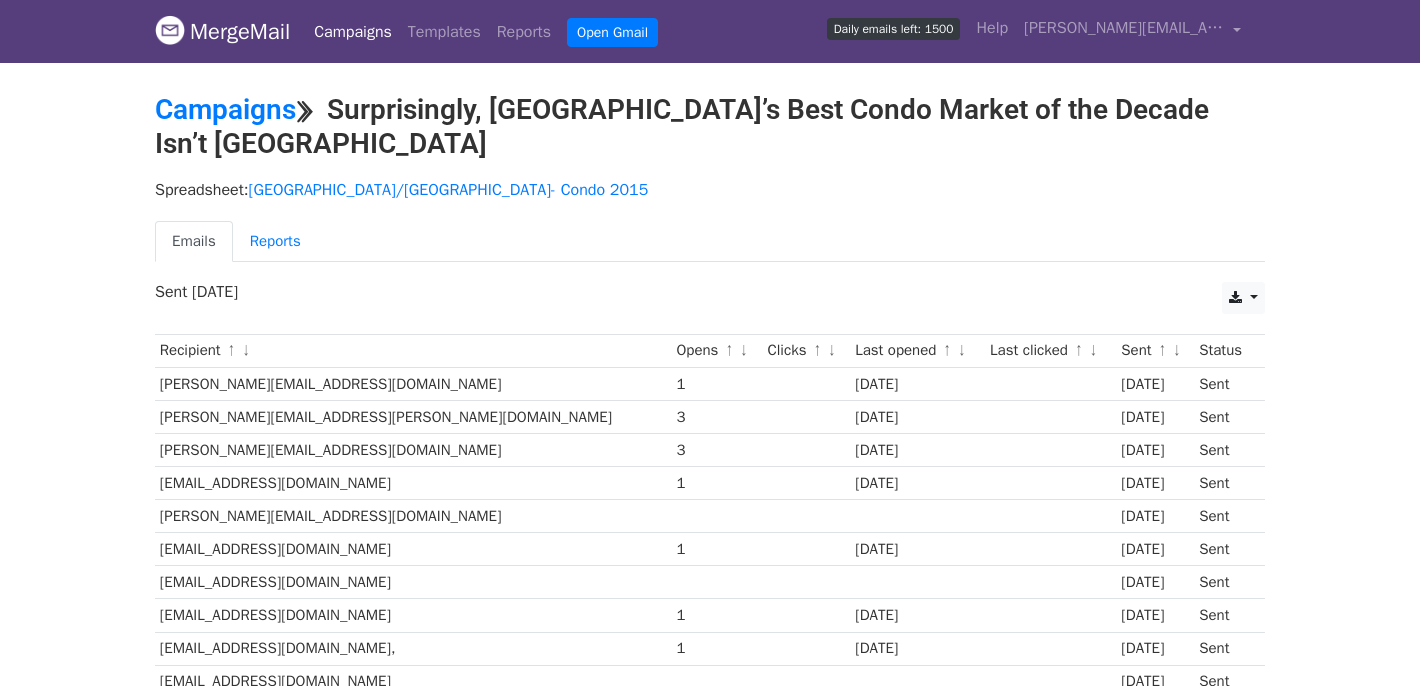 scroll, scrollTop: 0, scrollLeft: 0, axis: both 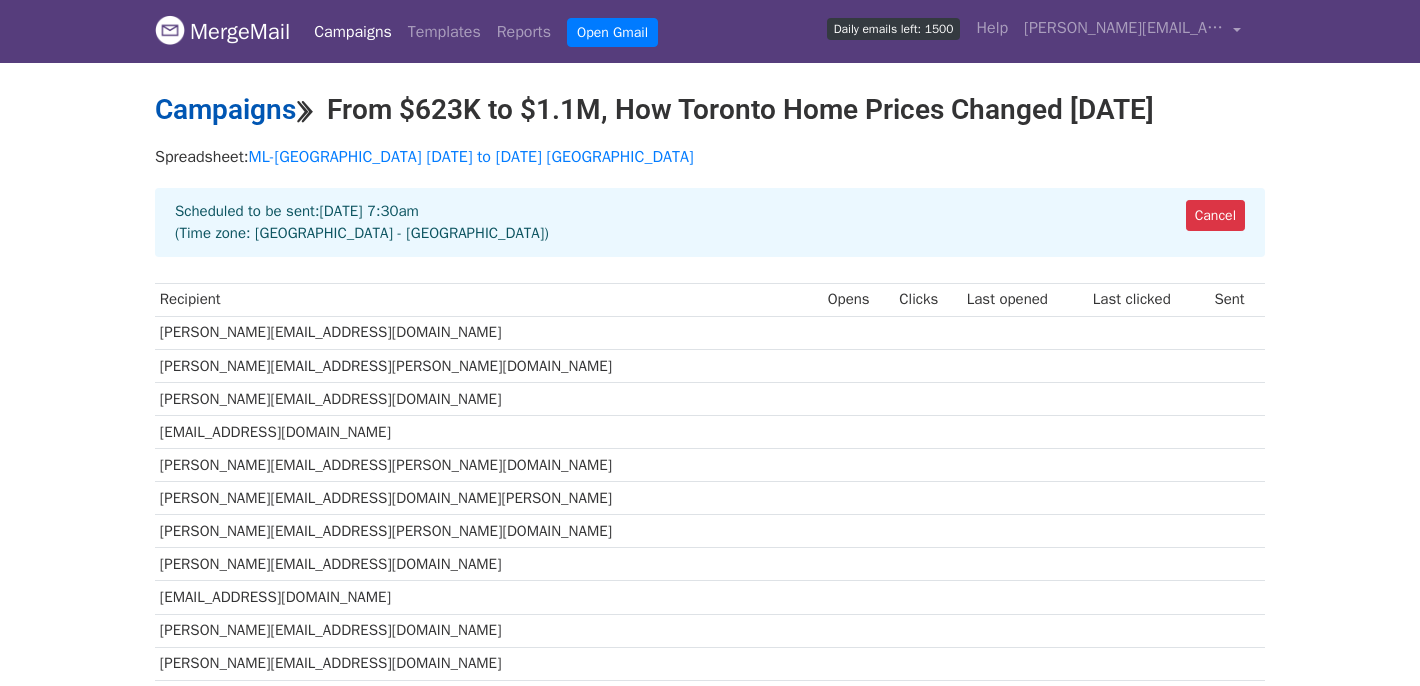 click on "Campaigns" at bounding box center (225, 109) 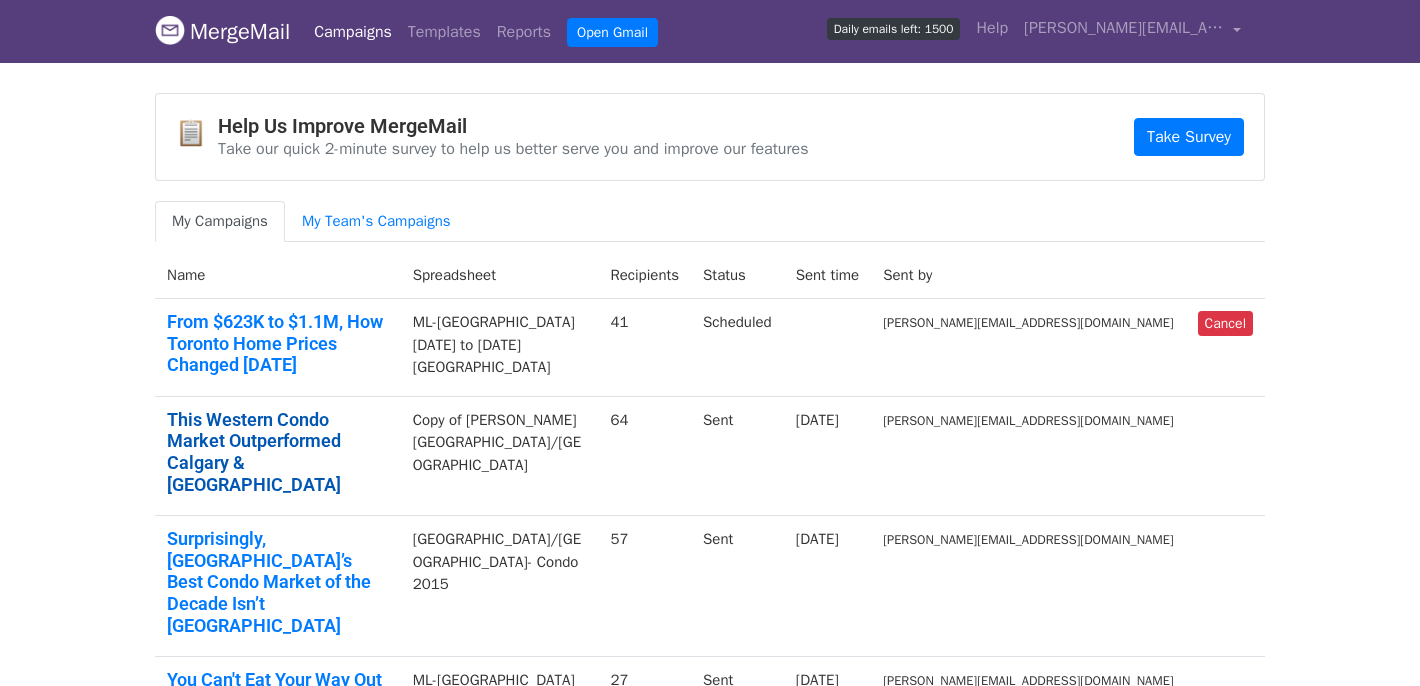 scroll, scrollTop: 0, scrollLeft: 0, axis: both 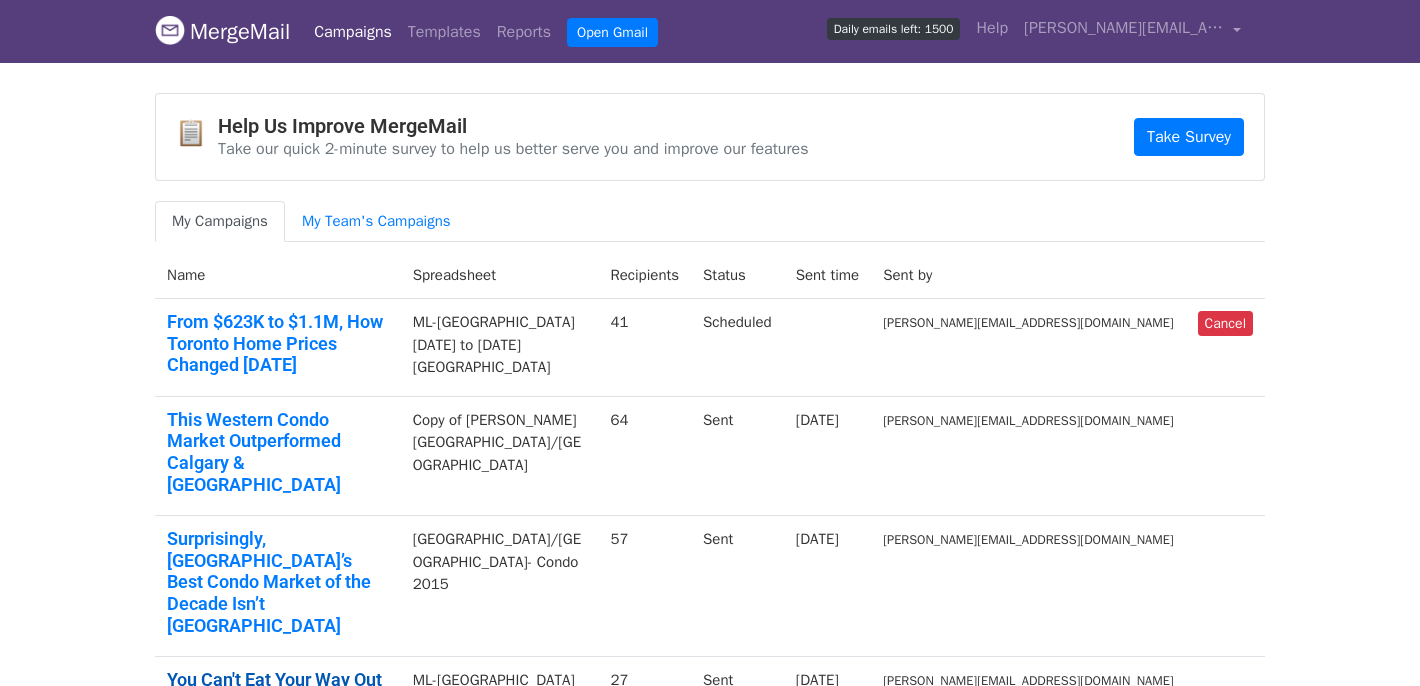click on "You Can't Eat Your Way Out of a Housing Crisis" at bounding box center [278, 690] 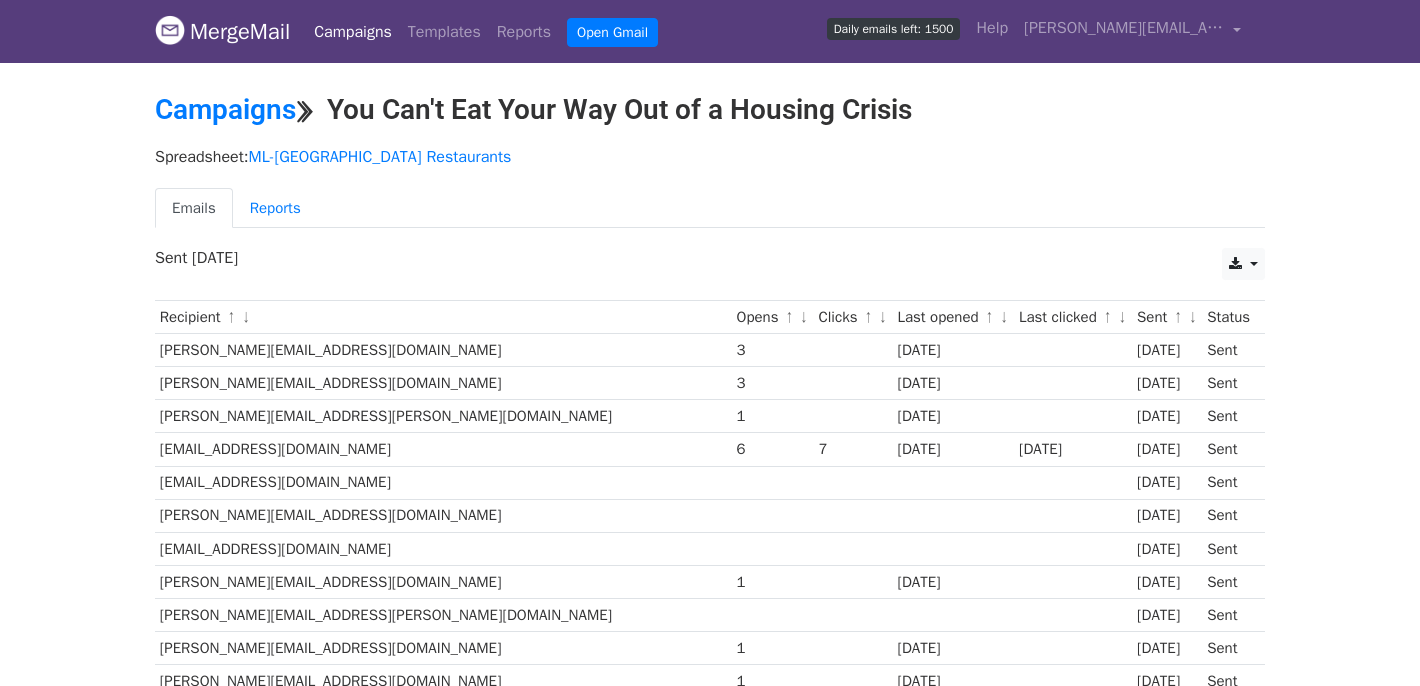 scroll, scrollTop: 0, scrollLeft: 0, axis: both 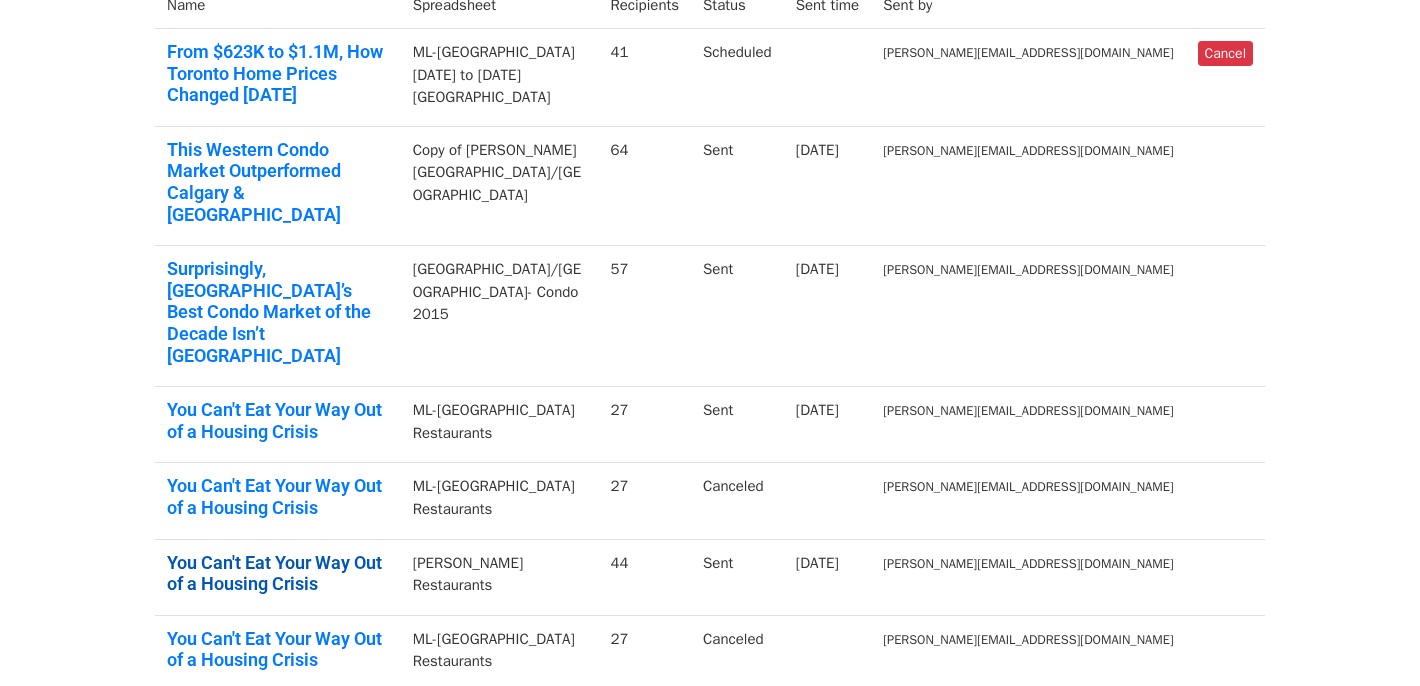 click on "You Can't Eat Your Way Out of a Housing Crisis" at bounding box center [278, 573] 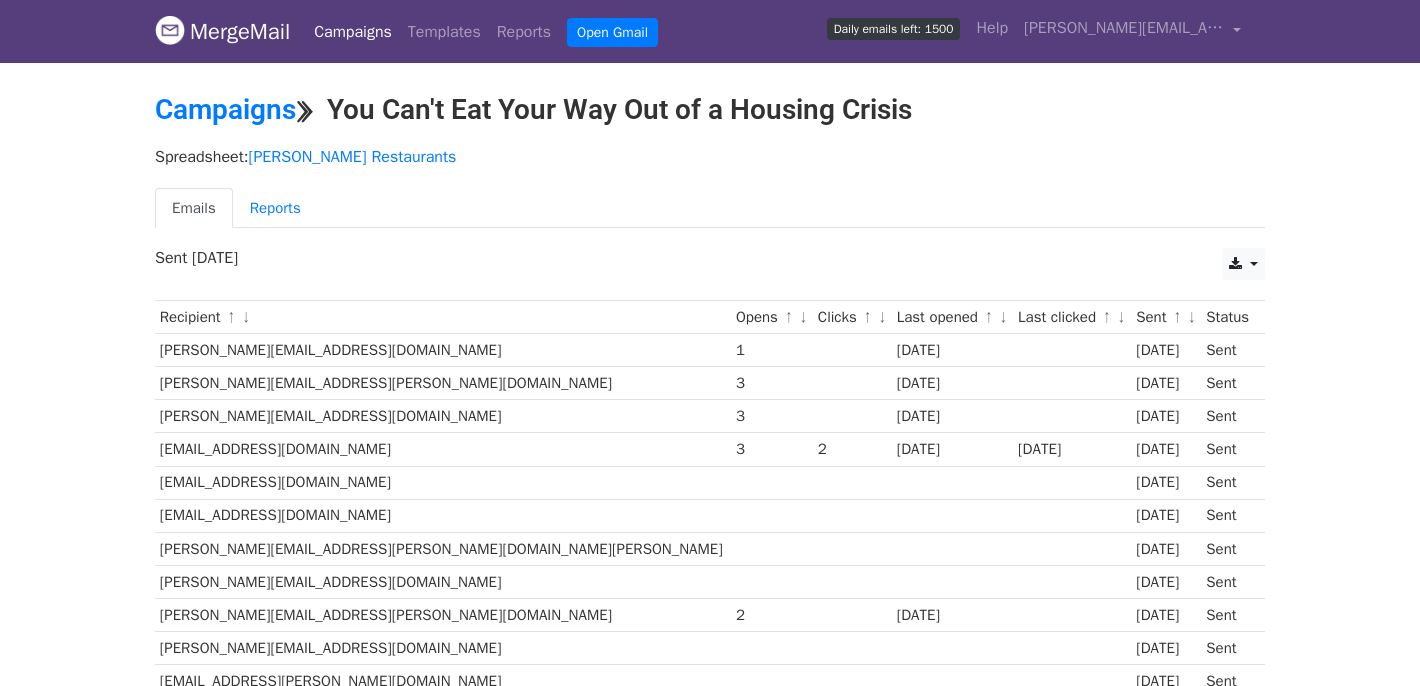 scroll, scrollTop: 0, scrollLeft: 0, axis: both 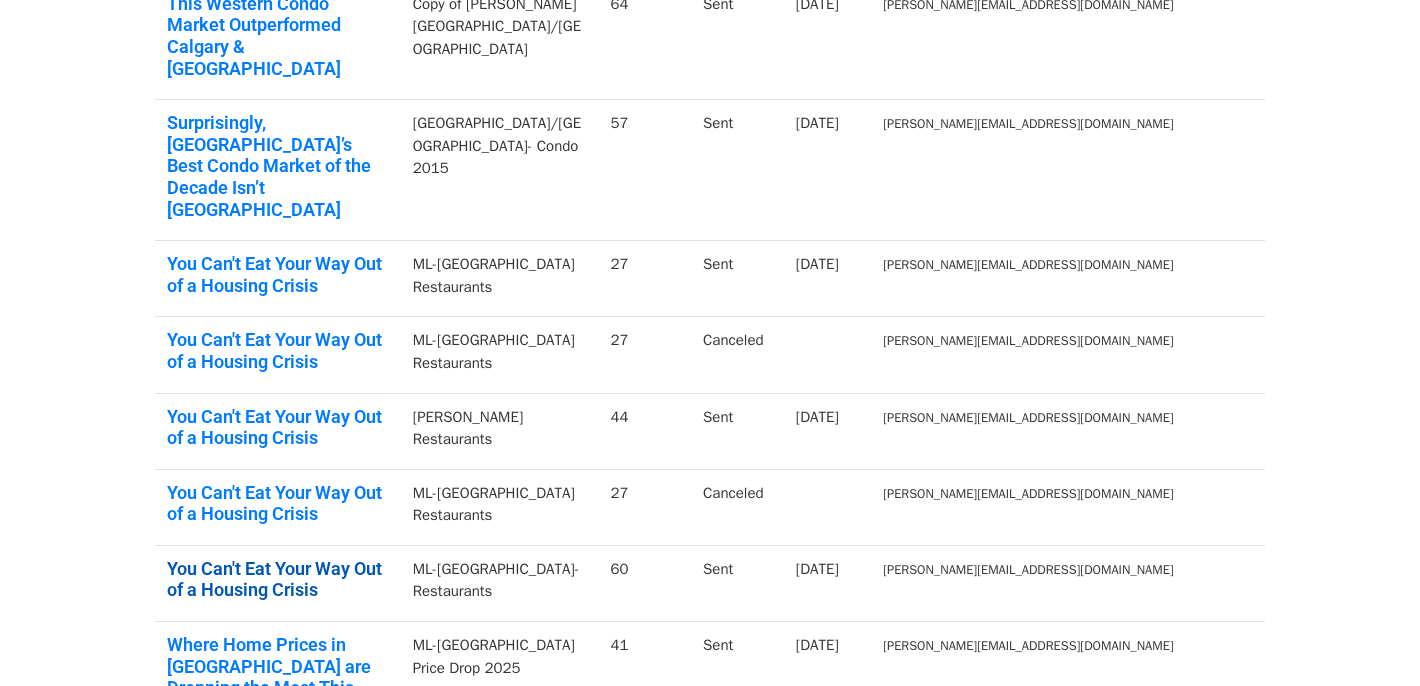 click on "You Can't Eat Your Way Out of a Housing Crisis" at bounding box center [278, 579] 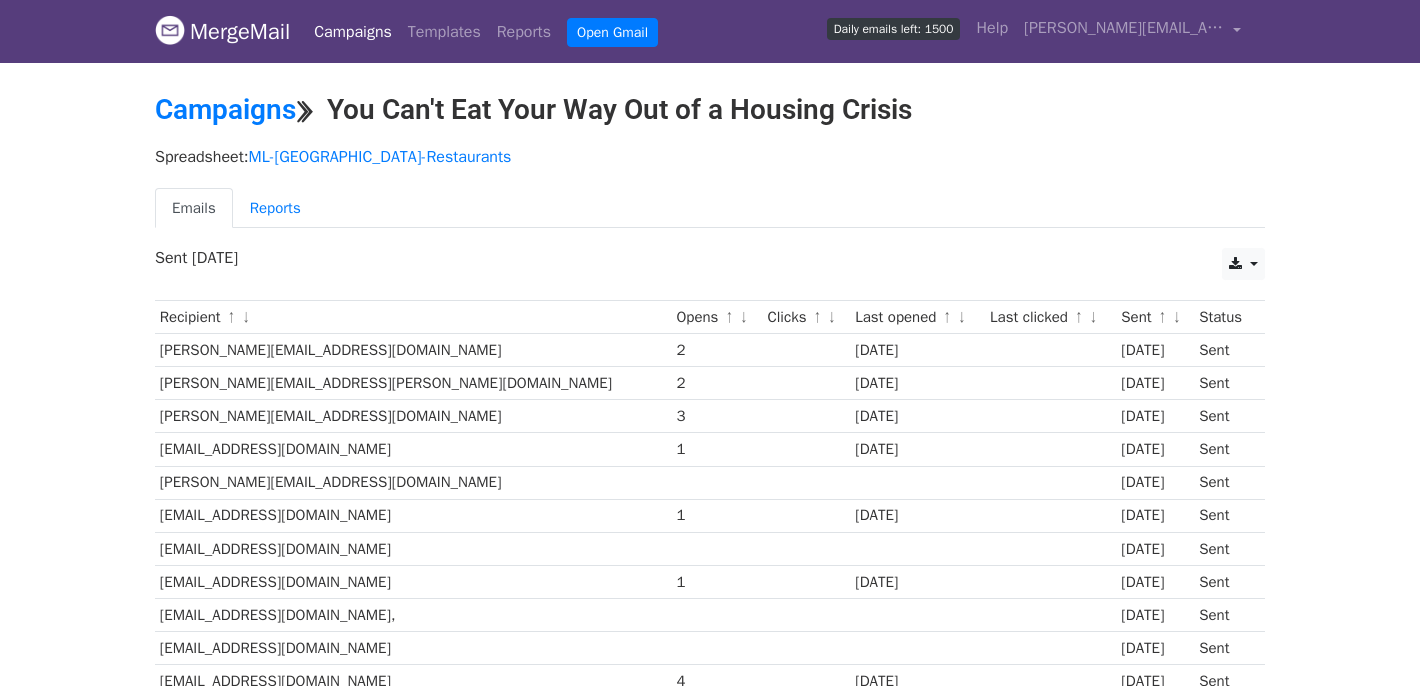 scroll, scrollTop: 0, scrollLeft: 0, axis: both 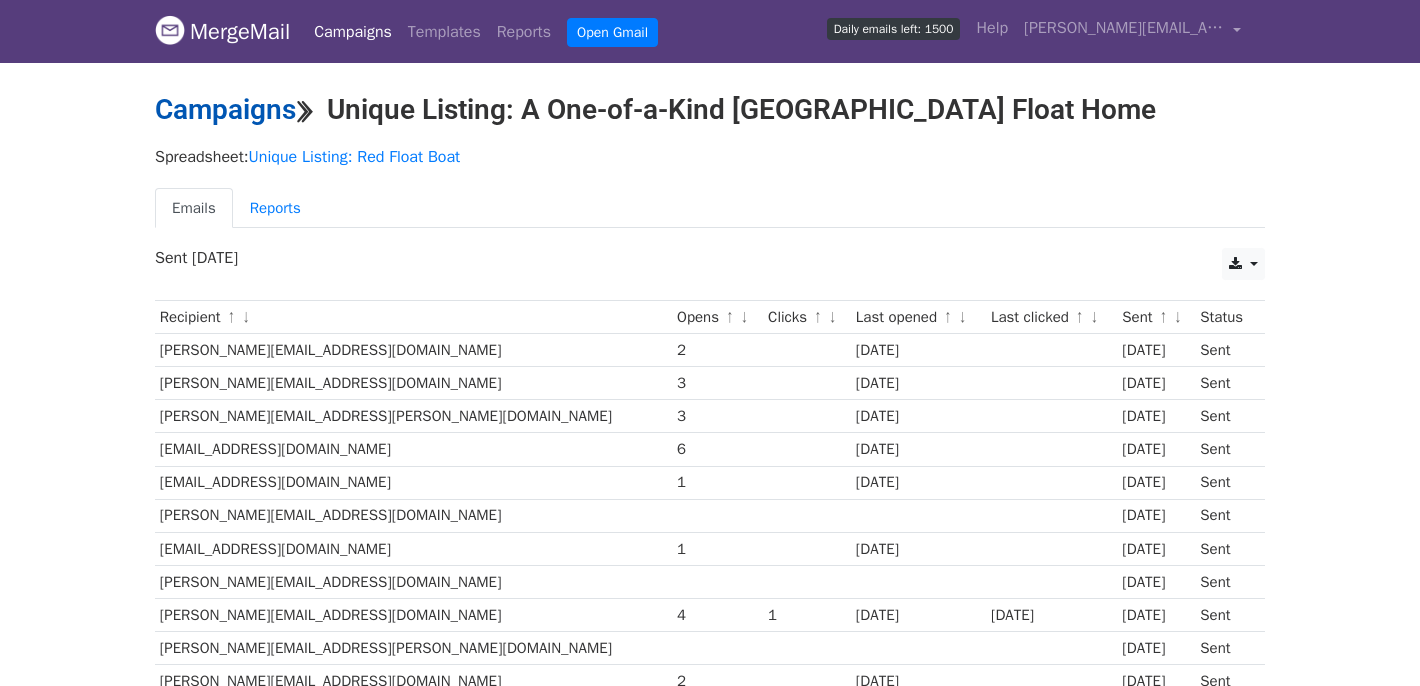 click on "Campaigns" at bounding box center (225, 109) 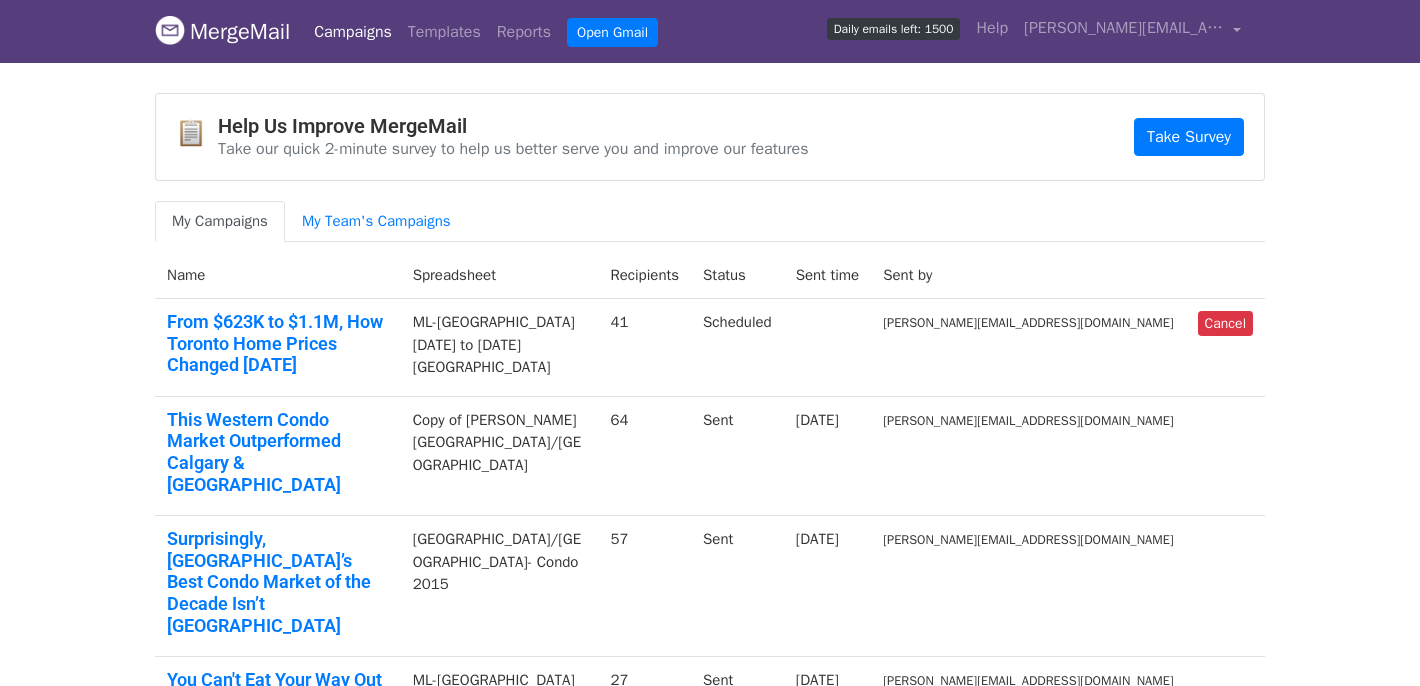 scroll, scrollTop: 0, scrollLeft: 0, axis: both 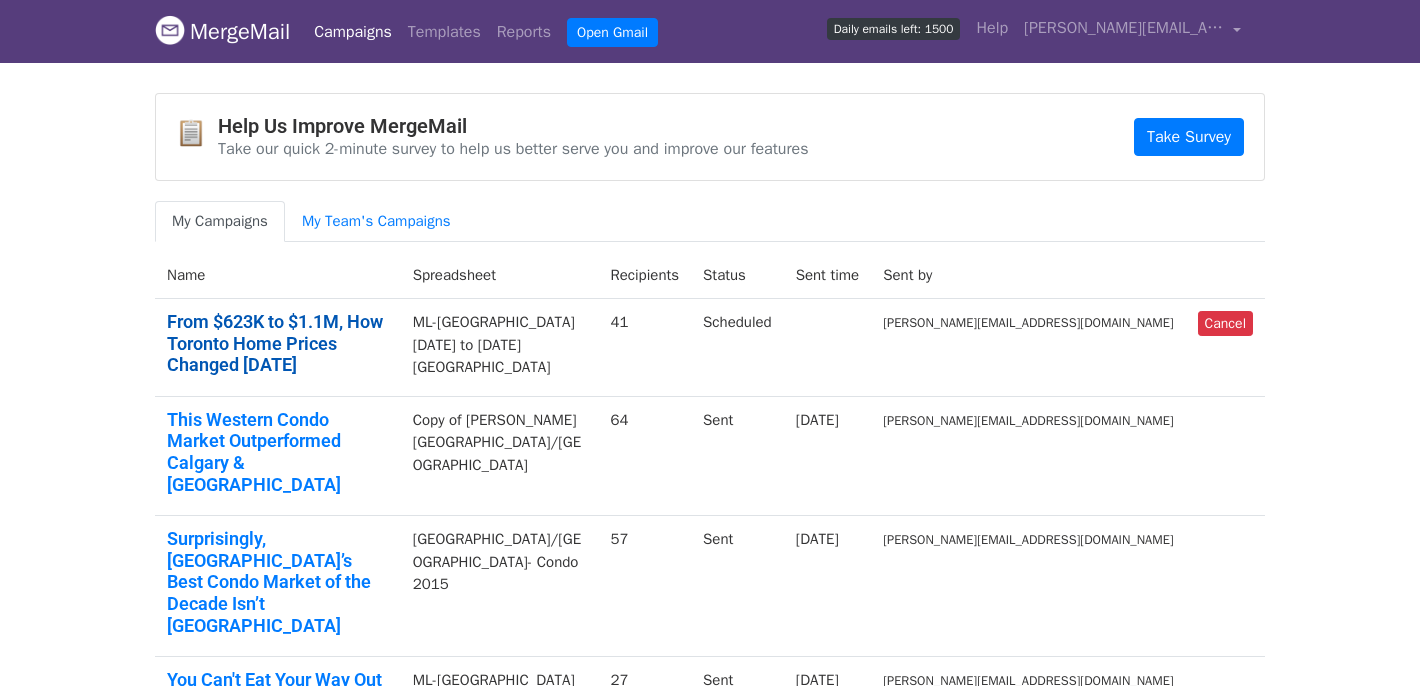 click on "From $623K to $1.1M, How Toronto Home Prices Changed [DATE]" at bounding box center [278, 343] 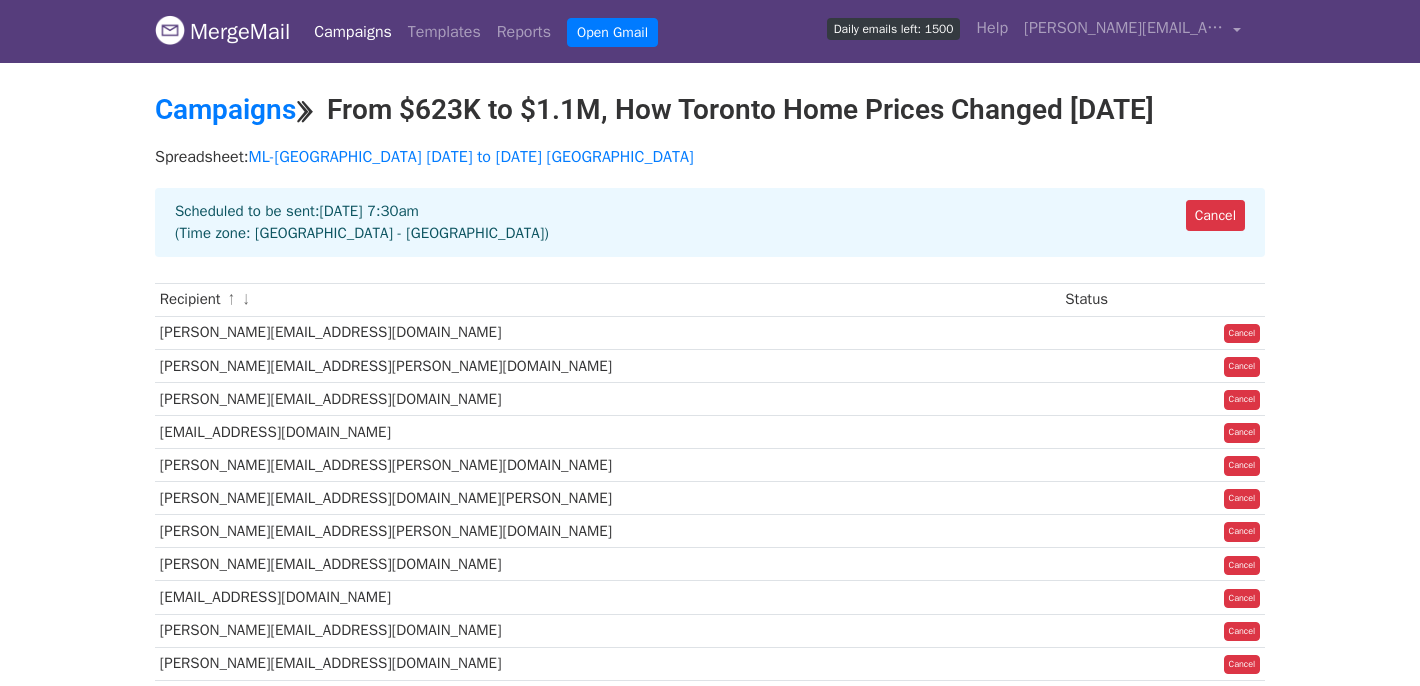 scroll, scrollTop: 0, scrollLeft: 0, axis: both 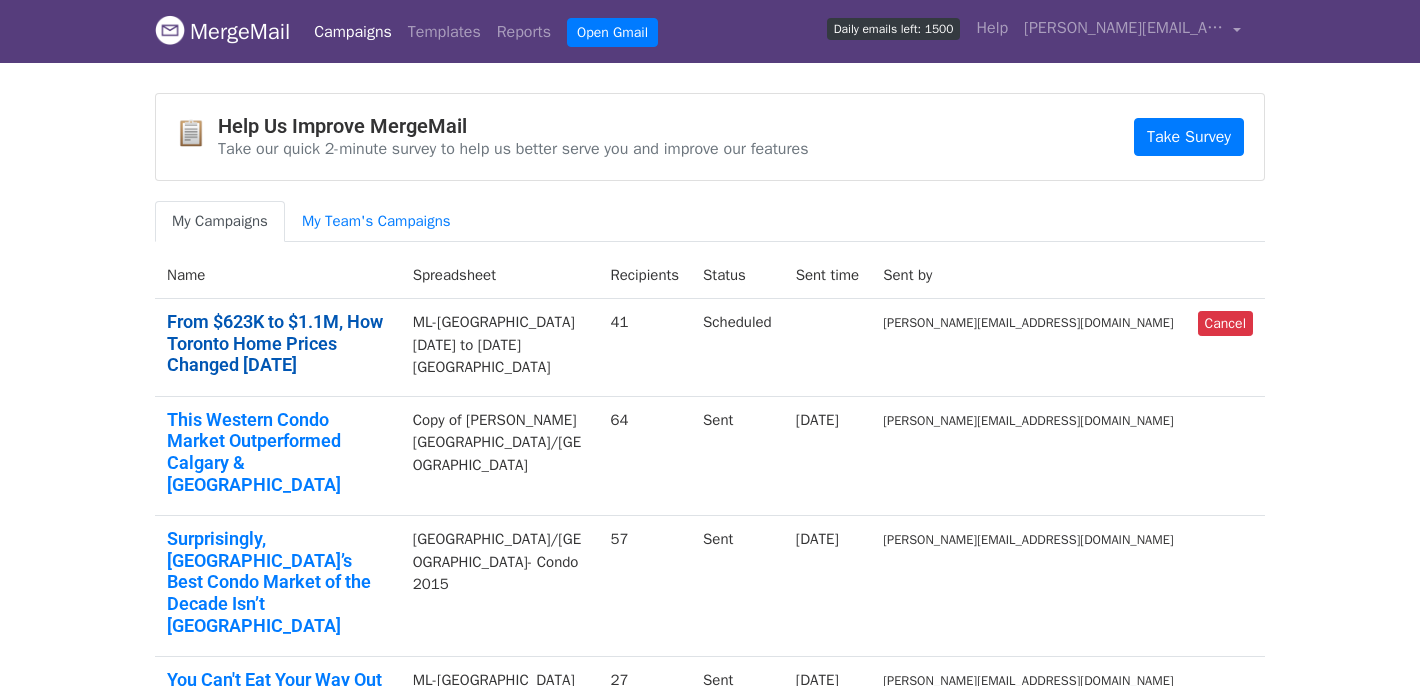 click on "From $623K to $1.1M, How Toronto Home Prices Changed in 10 Years" at bounding box center (278, 343) 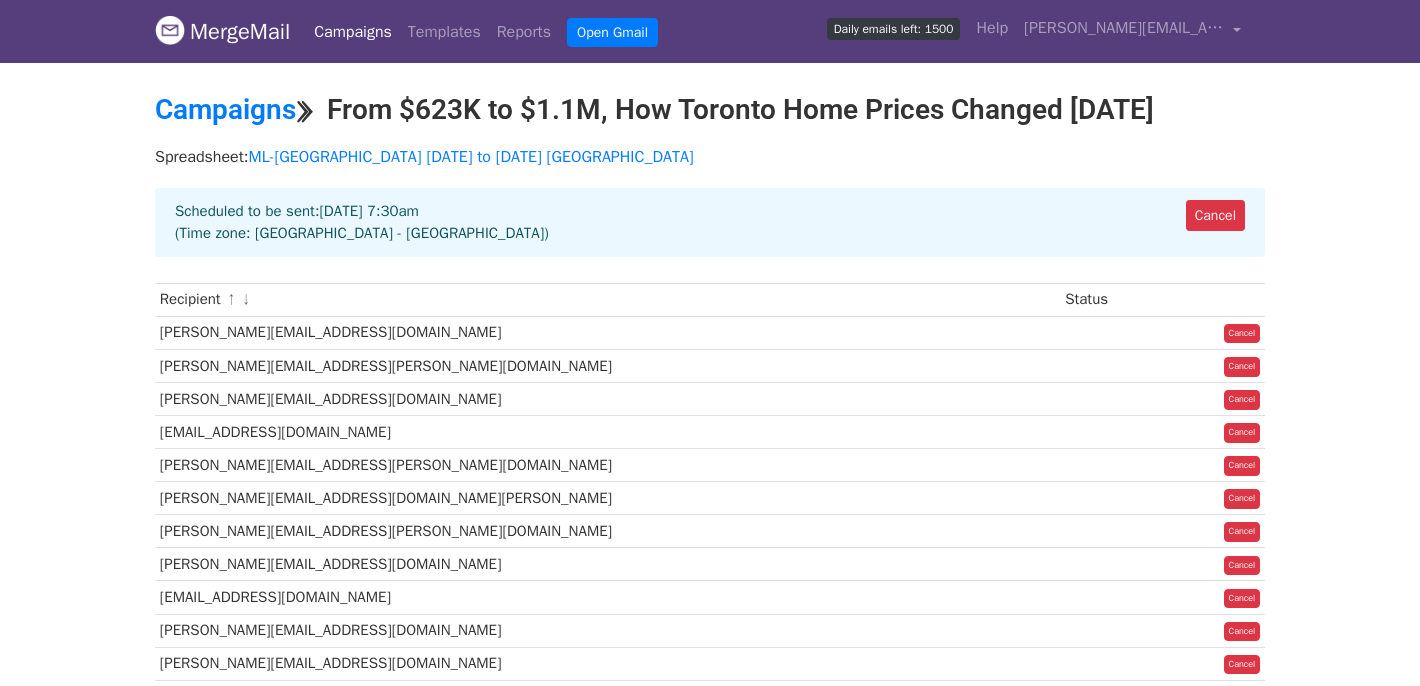 scroll, scrollTop: 0, scrollLeft: 0, axis: both 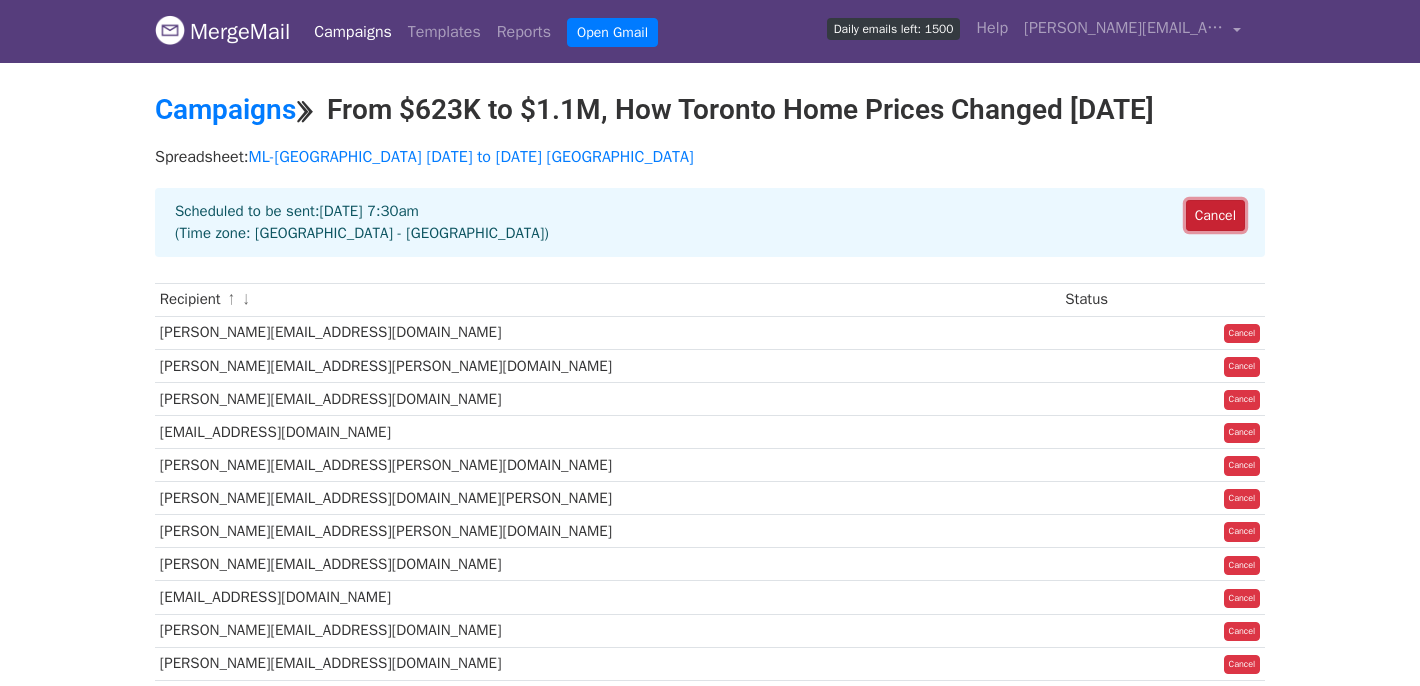 click on "Cancel" at bounding box center [1215, 215] 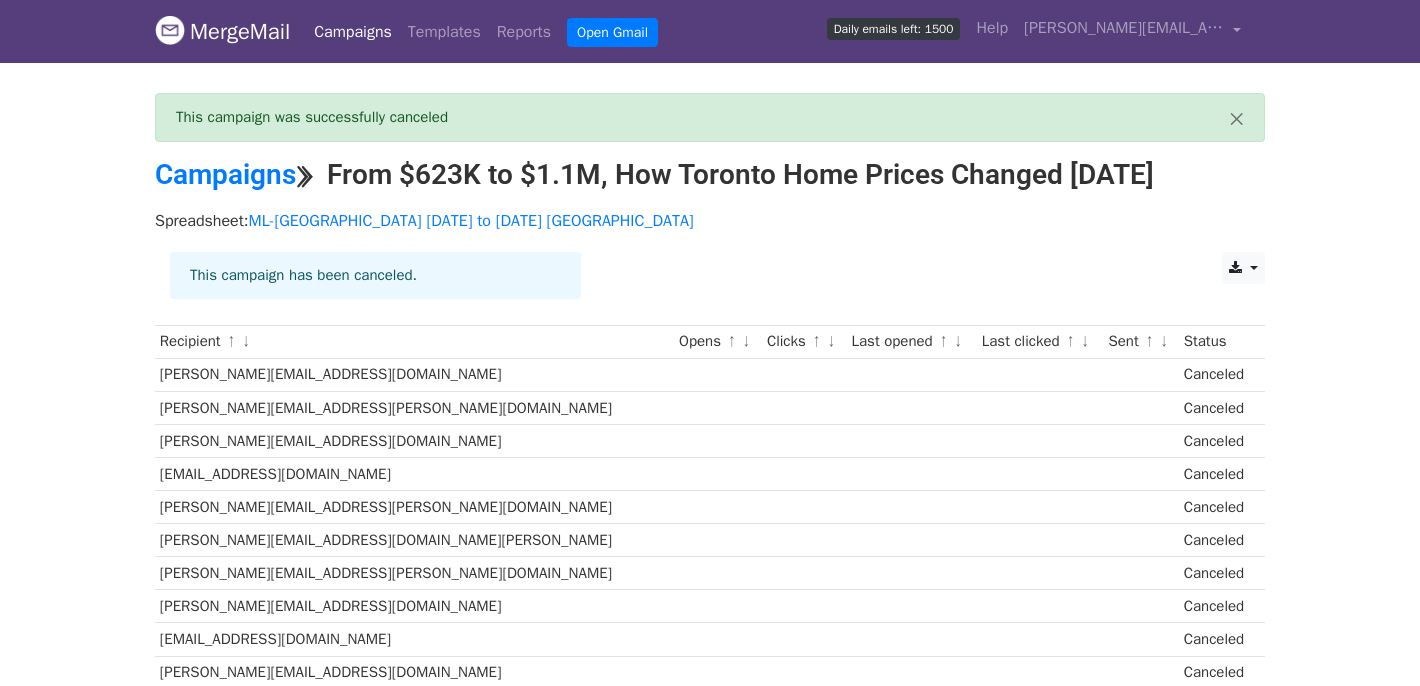 scroll, scrollTop: 0, scrollLeft: 0, axis: both 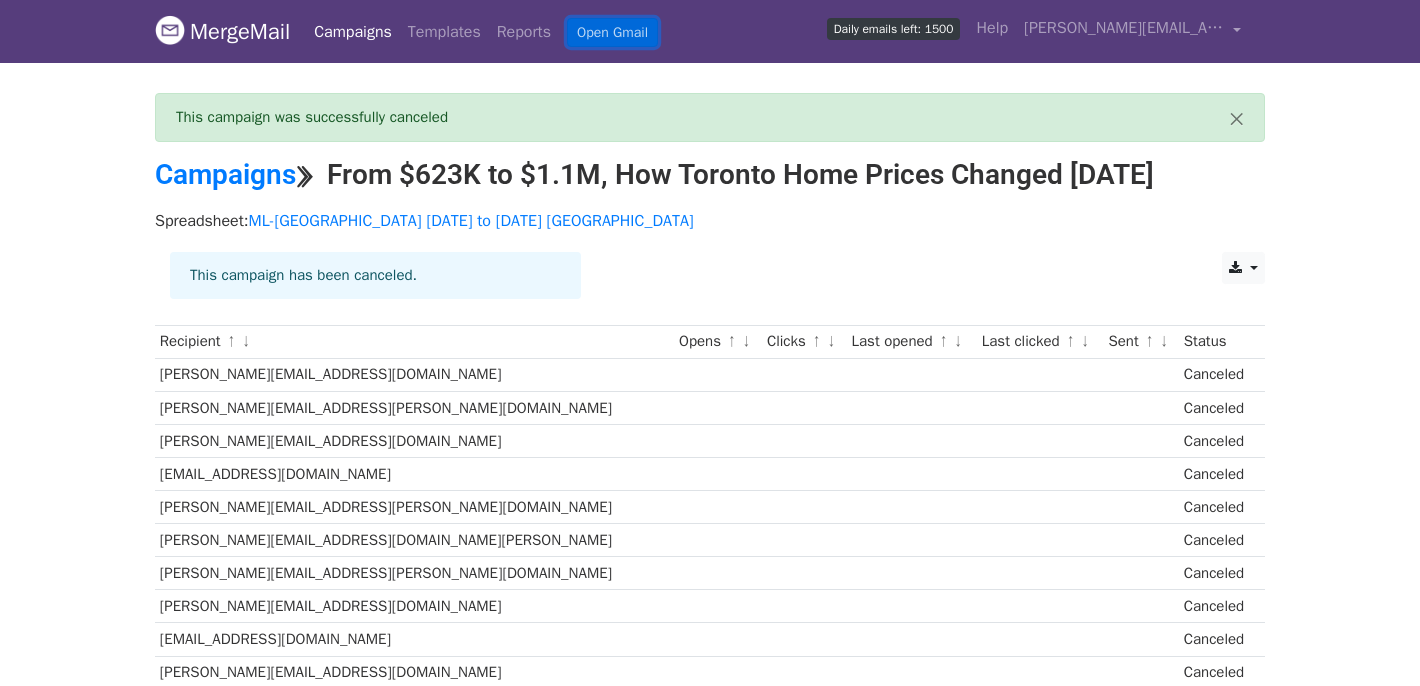 click on "Open Gmail" at bounding box center (612, 32) 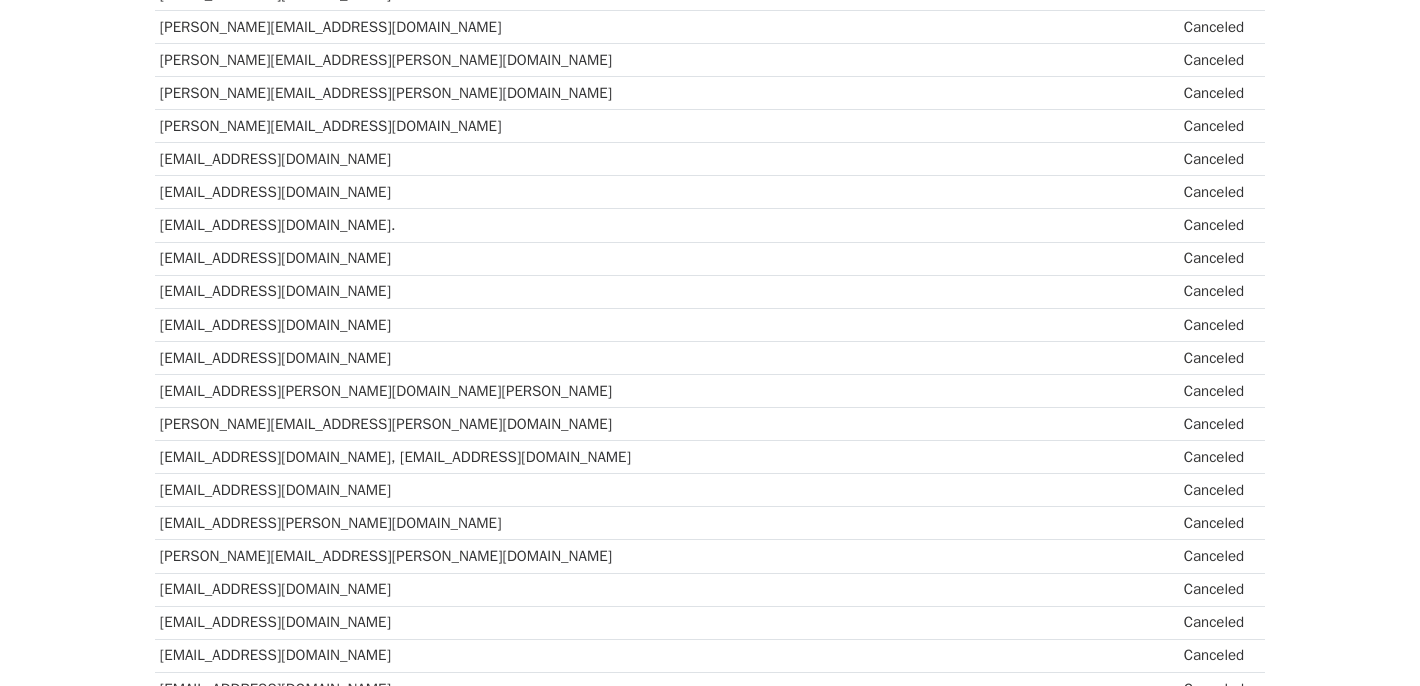 scroll, scrollTop: 0, scrollLeft: 0, axis: both 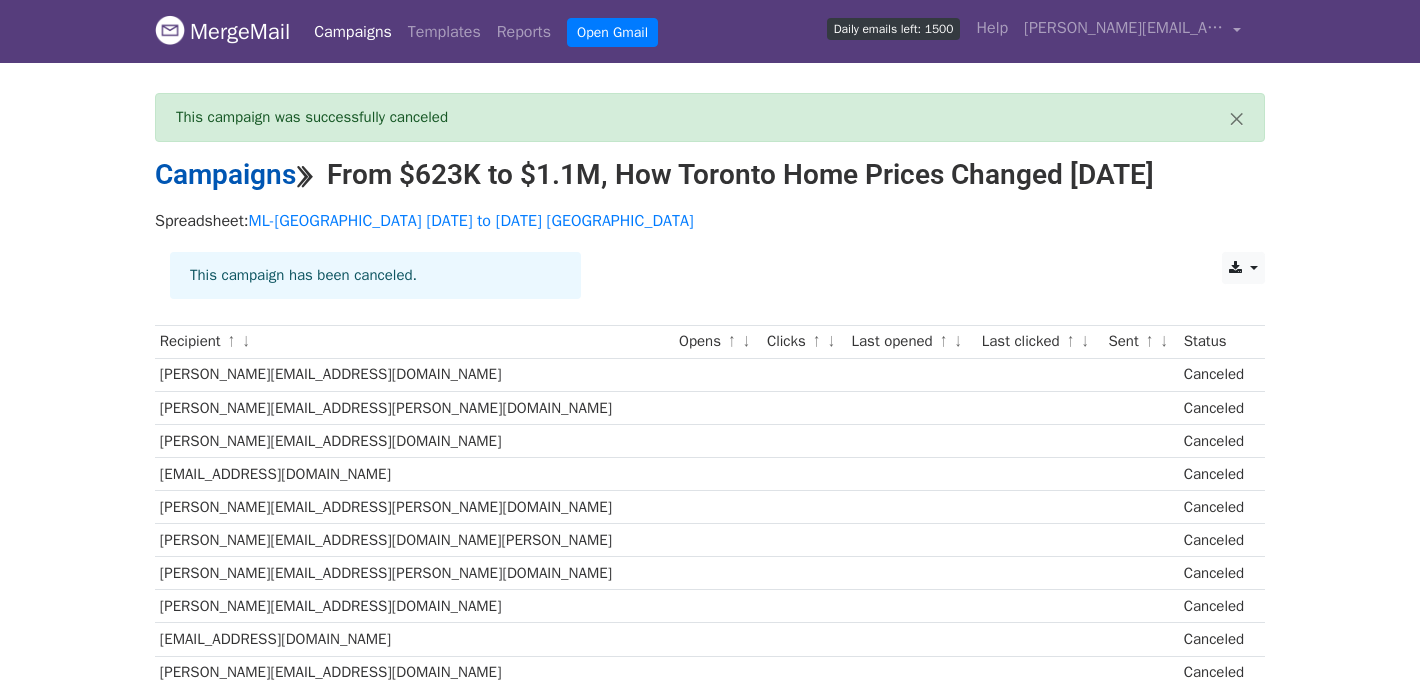 click on "Campaigns" at bounding box center (225, 174) 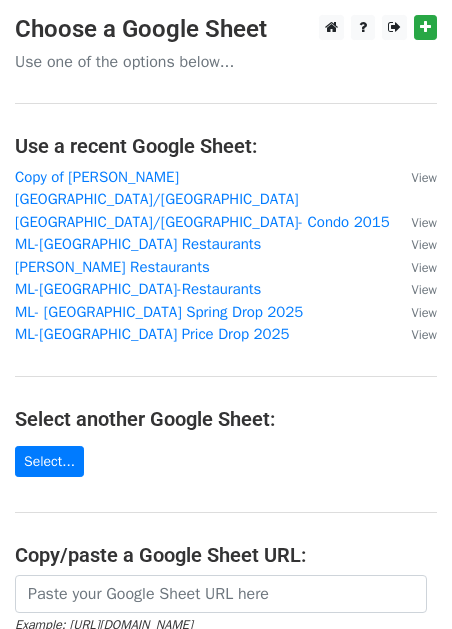scroll, scrollTop: 0, scrollLeft: 0, axis: both 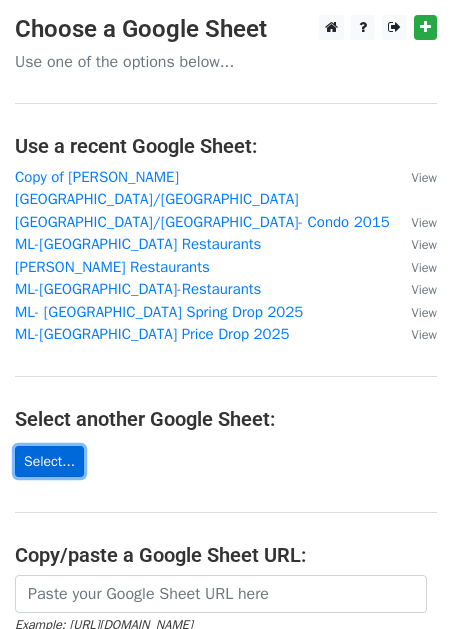 click on "Select..." at bounding box center [49, 461] 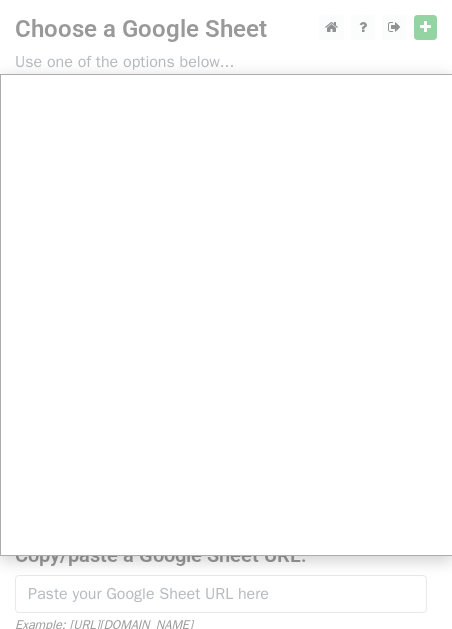 scroll, scrollTop: 0, scrollLeft: 2, axis: horizontal 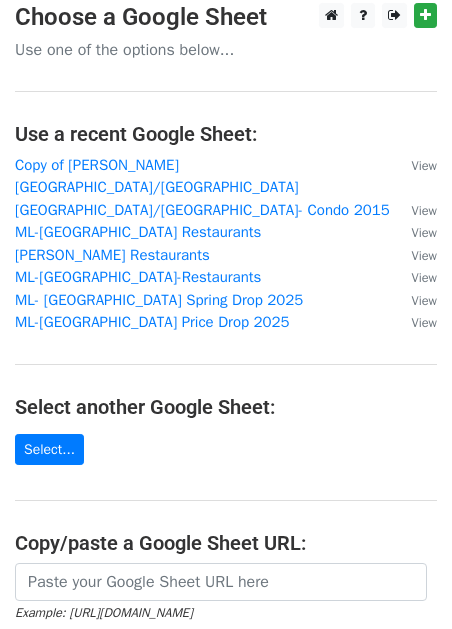 click on "Example:
https://docs.google.com/spreadsheets/d/abc/edit
Next" at bounding box center [226, 619] 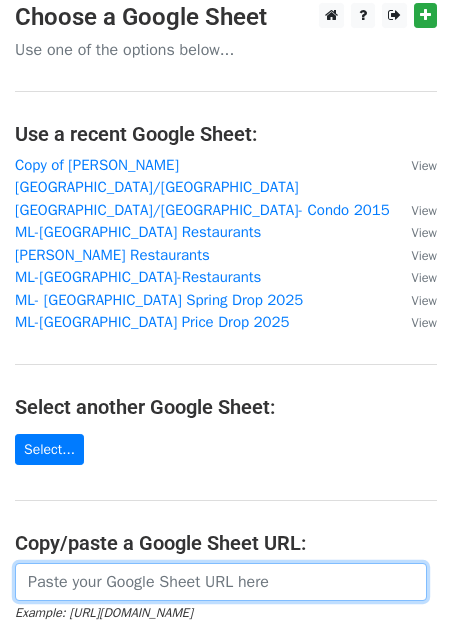 click at bounding box center [221, 582] 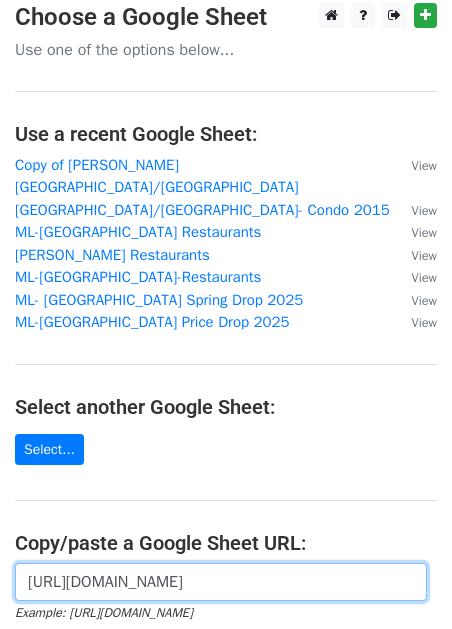 scroll, scrollTop: 0, scrollLeft: 455, axis: horizontal 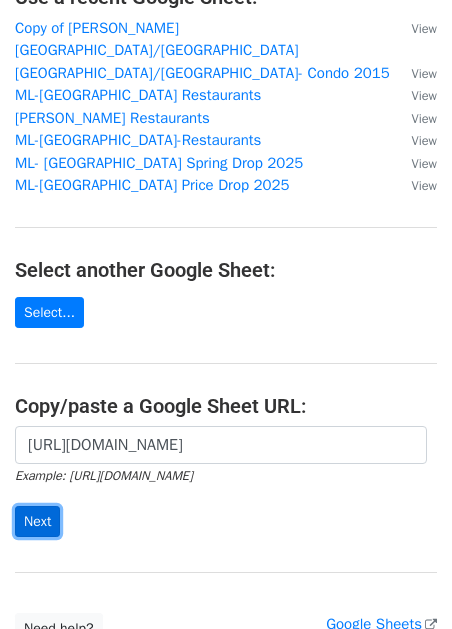 click on "Next" at bounding box center (37, 521) 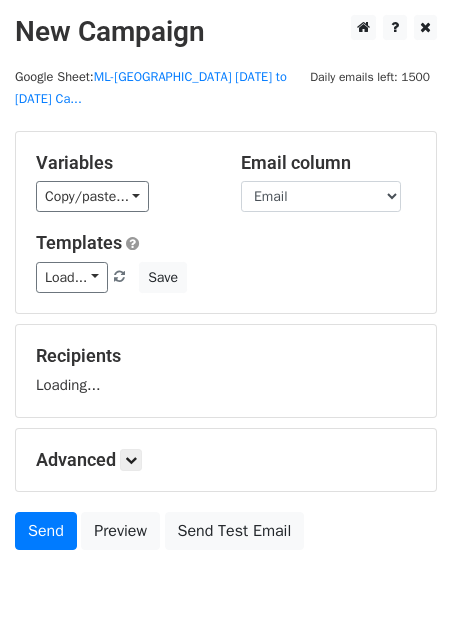 scroll, scrollTop: 0, scrollLeft: 0, axis: both 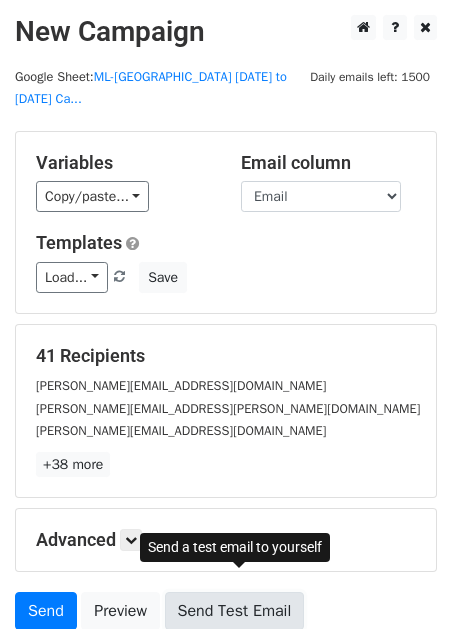 click on "Send Test Email" at bounding box center (235, 611) 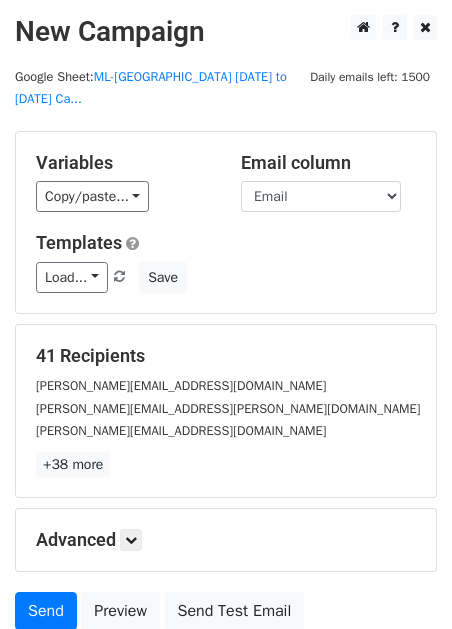 scroll, scrollTop: 148, scrollLeft: 0, axis: vertical 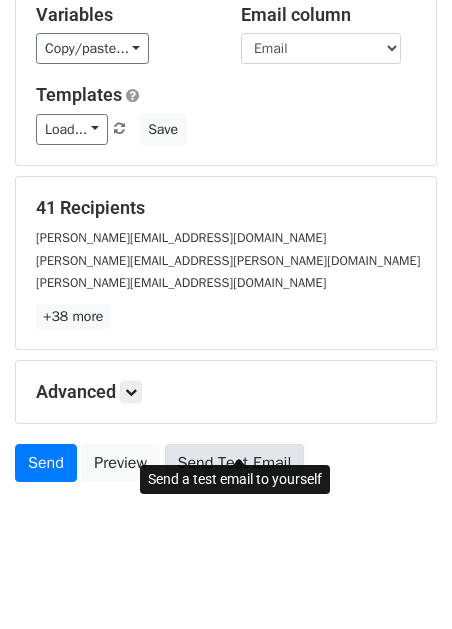 click on "Send Test Email" at bounding box center (235, 463) 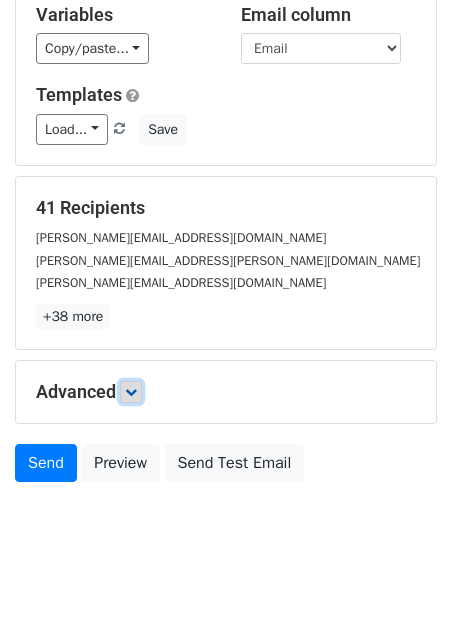 click at bounding box center [131, 392] 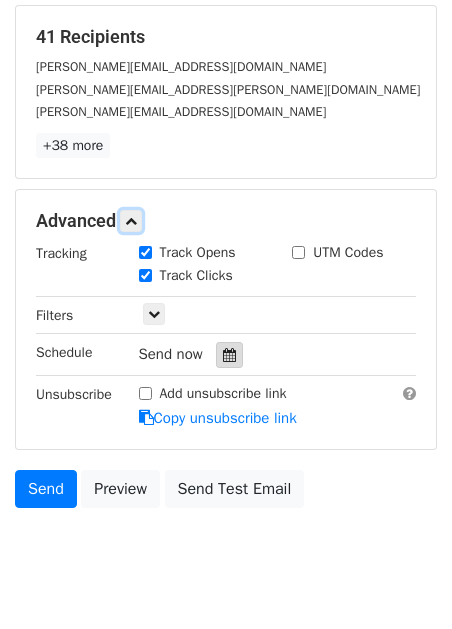 scroll, scrollTop: 343, scrollLeft: 0, axis: vertical 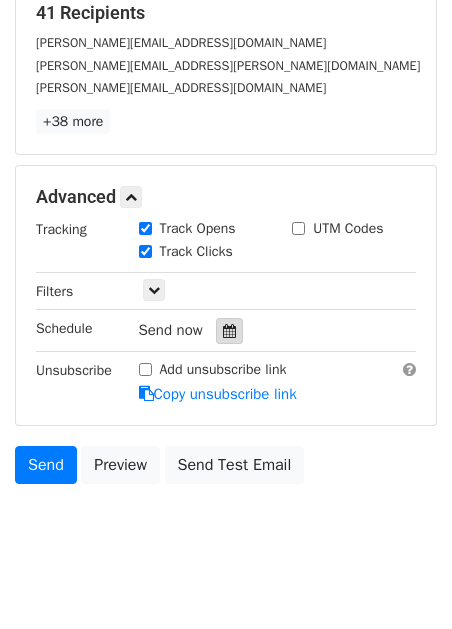 click at bounding box center [229, 331] 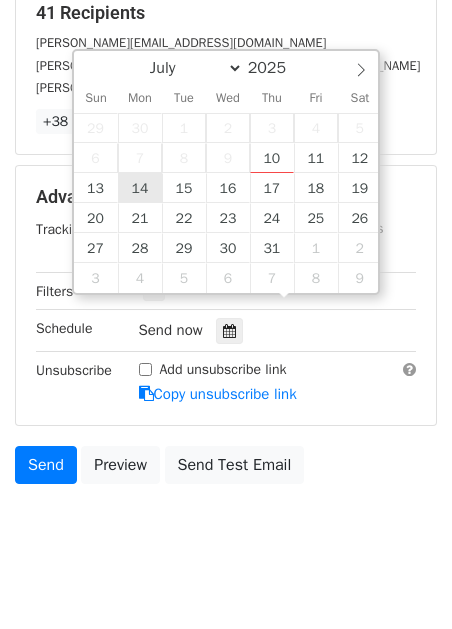 type on "2025-07-14 12:00" 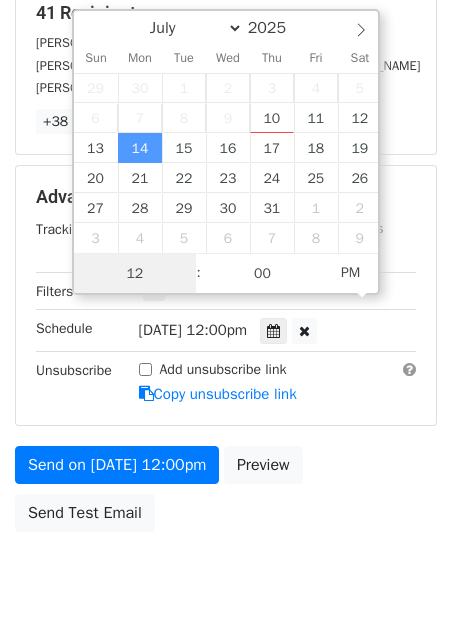 scroll, scrollTop: 1, scrollLeft: 0, axis: vertical 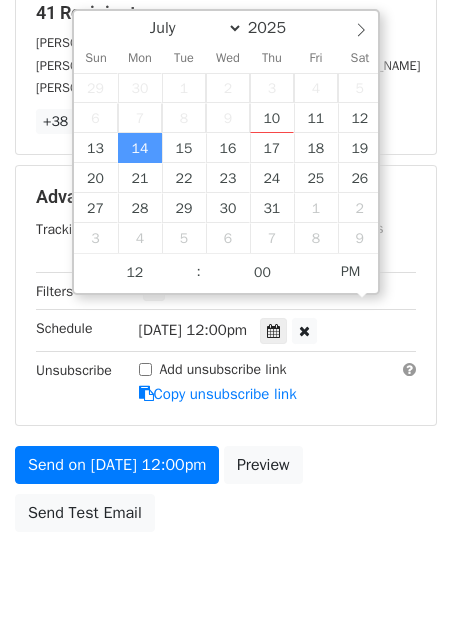 click on "Send on Jul 14 at 12:00pm
Preview
Send Test Email" at bounding box center [226, 494] 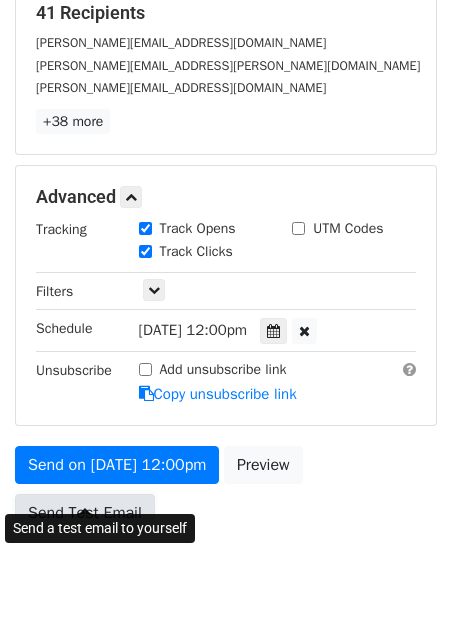 click on "Send Test Email" at bounding box center [85, 513] 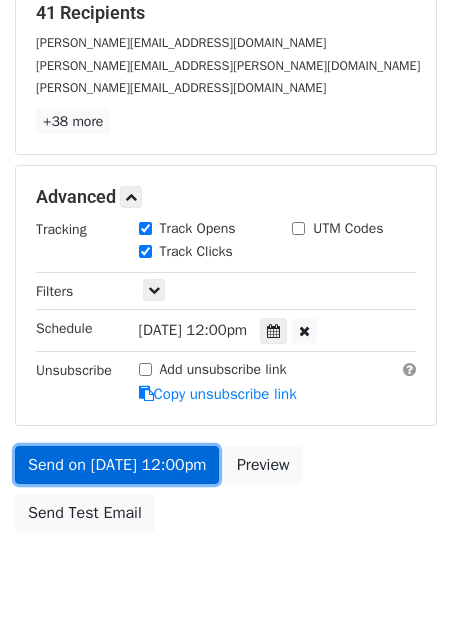 click on "Send on Jul 14 at 12:00pm" at bounding box center (117, 465) 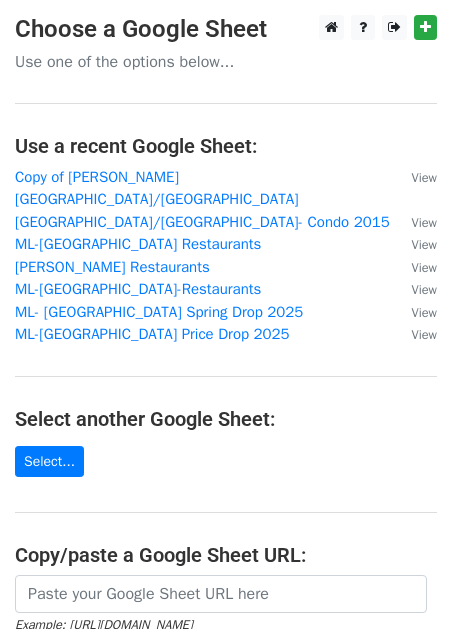 scroll, scrollTop: 0, scrollLeft: 0, axis: both 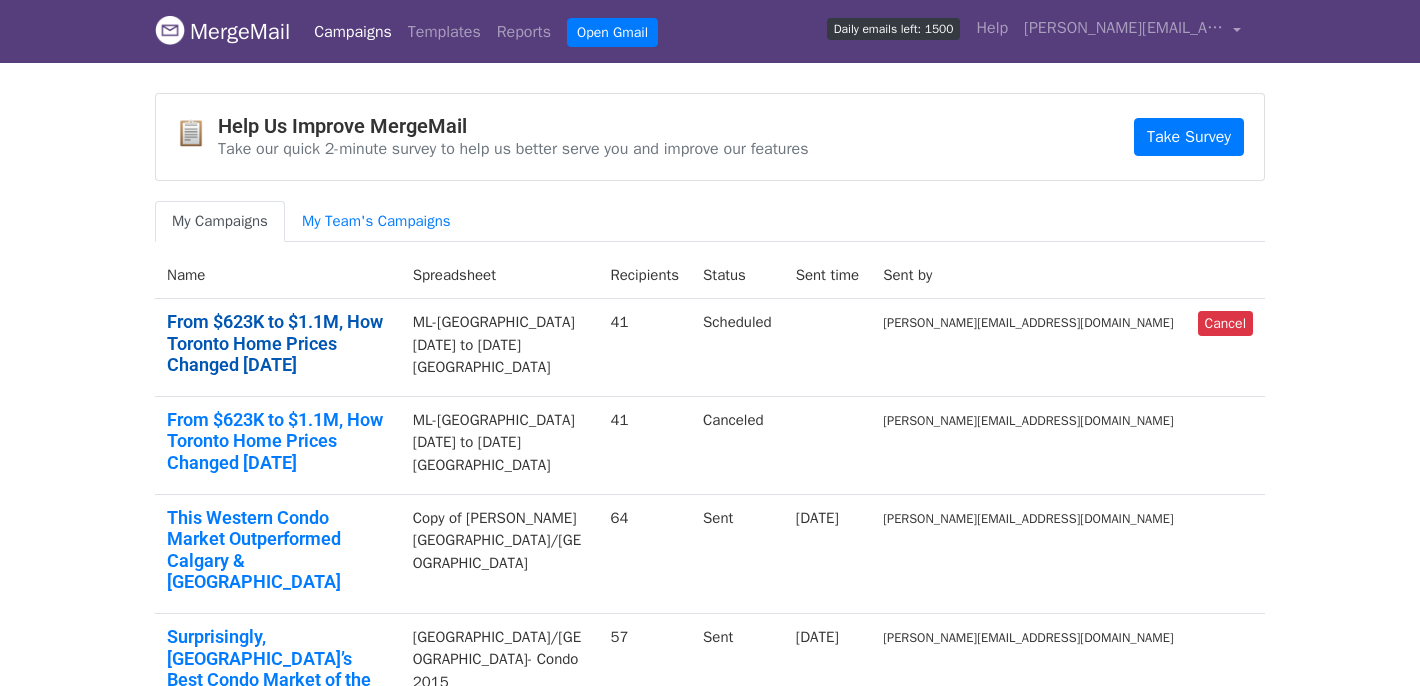 click on "From $623K to $1.1M, How Toronto Home Prices Changed in 10 Years" at bounding box center (278, 343) 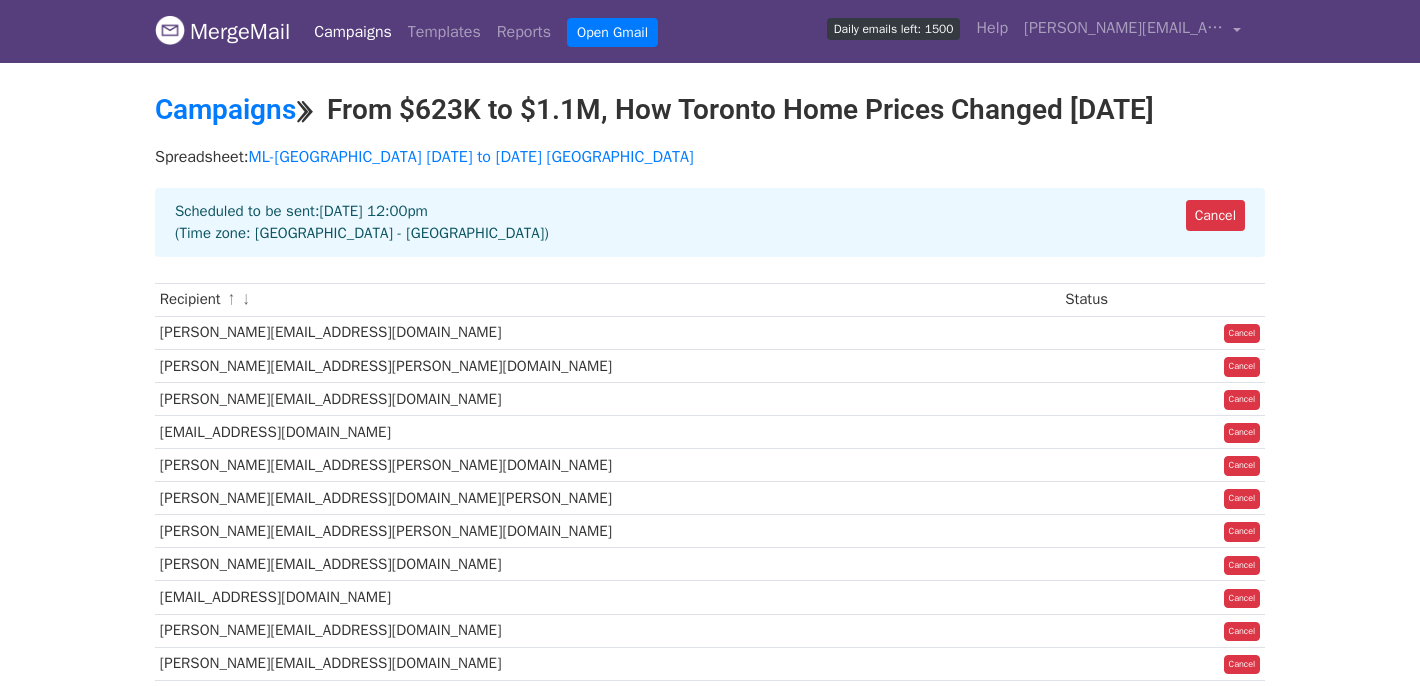 scroll, scrollTop: 0, scrollLeft: 0, axis: both 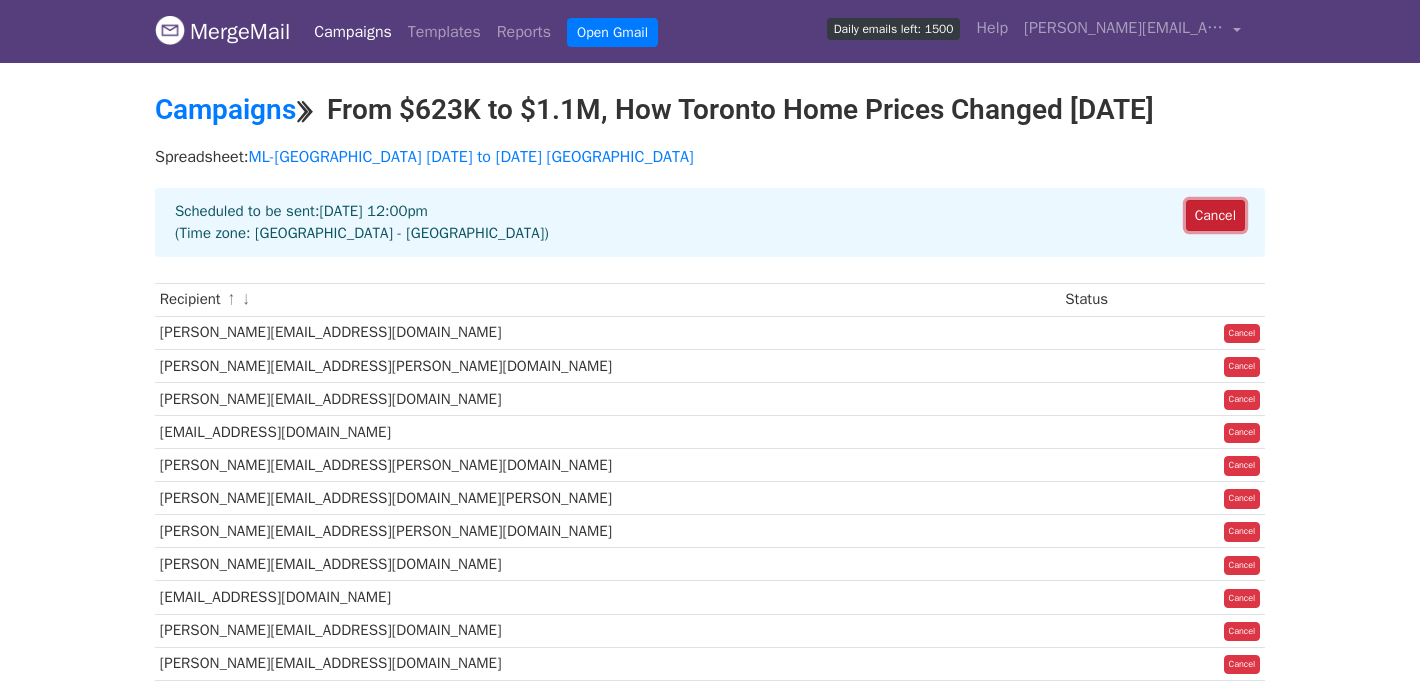 click on "Cancel" at bounding box center (1215, 215) 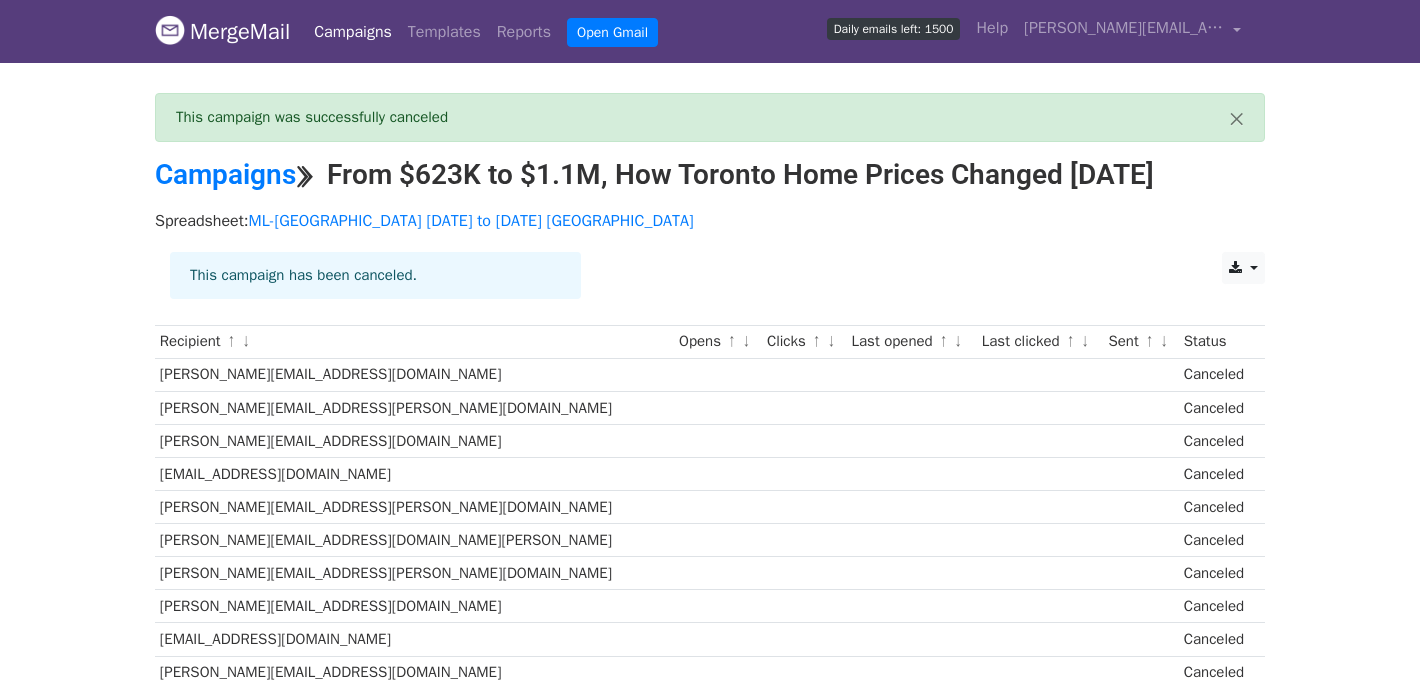 scroll, scrollTop: 0, scrollLeft: 0, axis: both 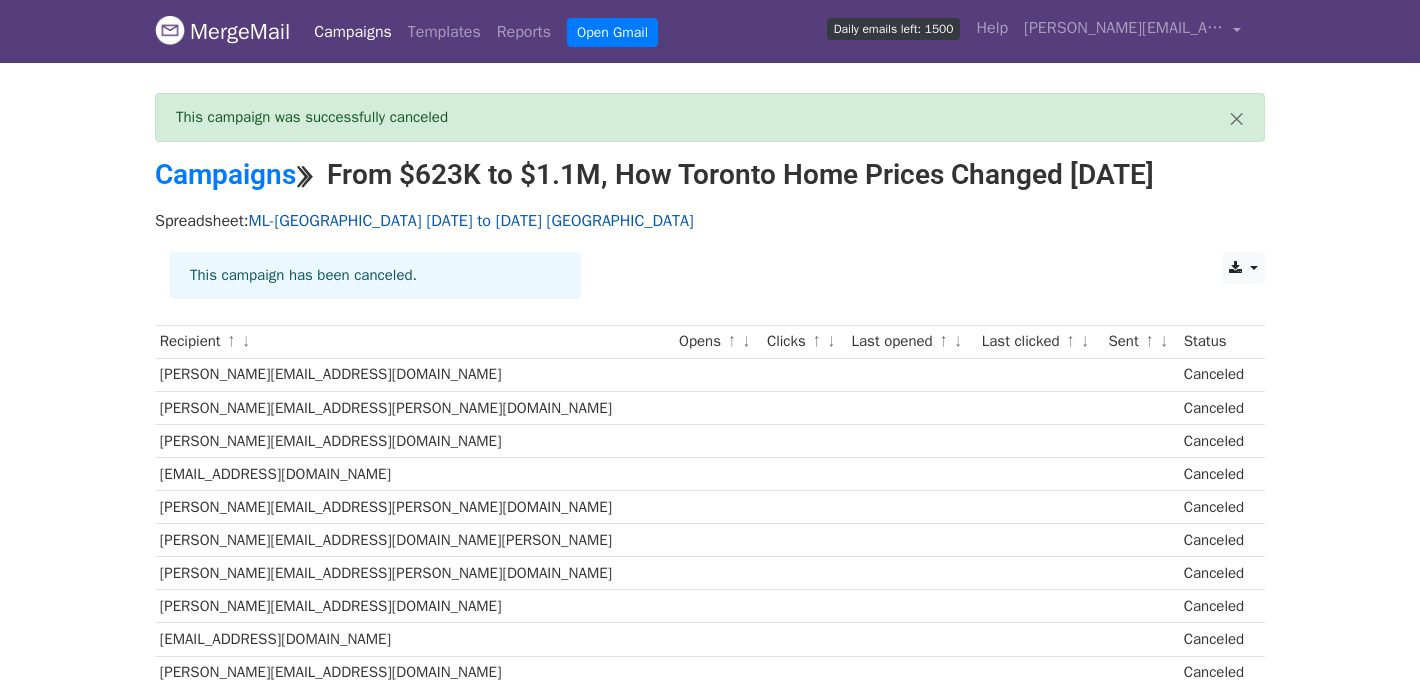 click on "ML-[GEOGRAPHIC_DATA] [DATE] to [DATE] [GEOGRAPHIC_DATA]" at bounding box center [471, 221] 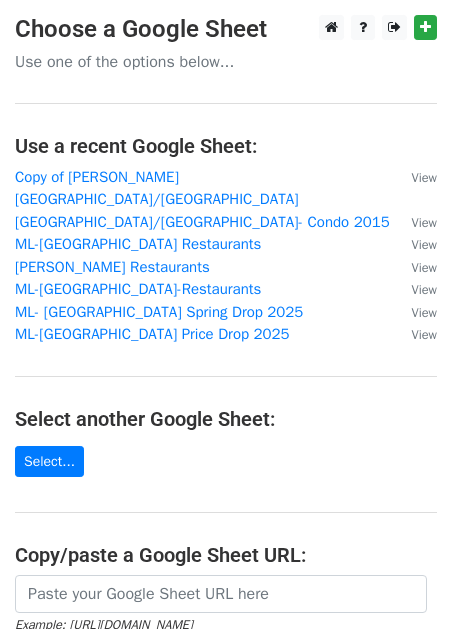 scroll, scrollTop: 87, scrollLeft: 0, axis: vertical 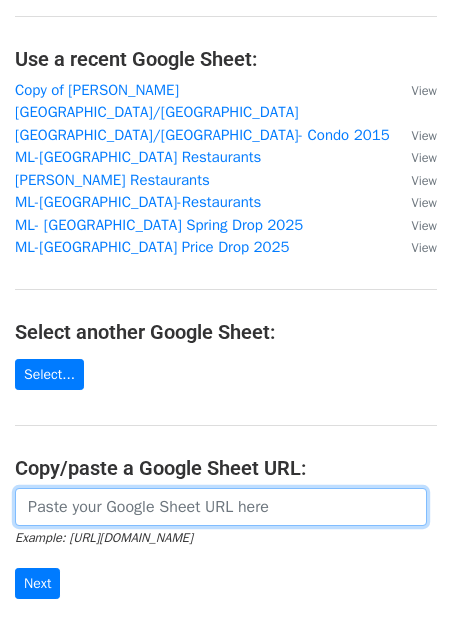 click at bounding box center [221, 507] 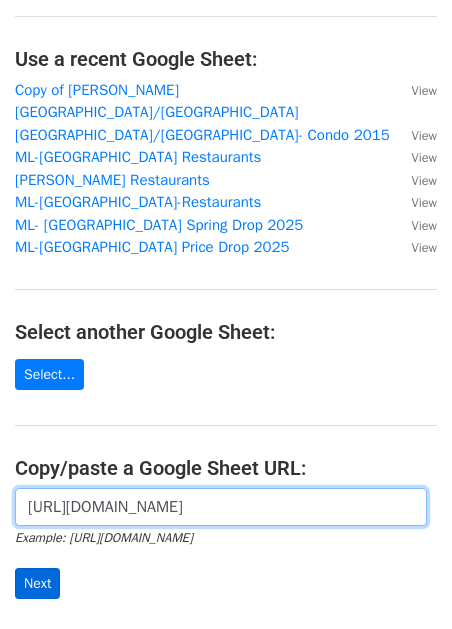 scroll, scrollTop: 0, scrollLeft: 455, axis: horizontal 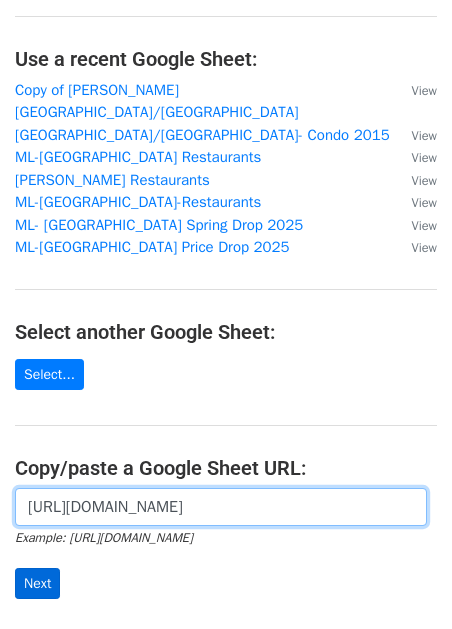 type on "https://docs.google.com/spreadsheets/d/1ZgRYk_nwh8DjXpKOhehFZ_BXufH2tY3RTBnTxBcUJAA/edit?gid=0#gid=0" 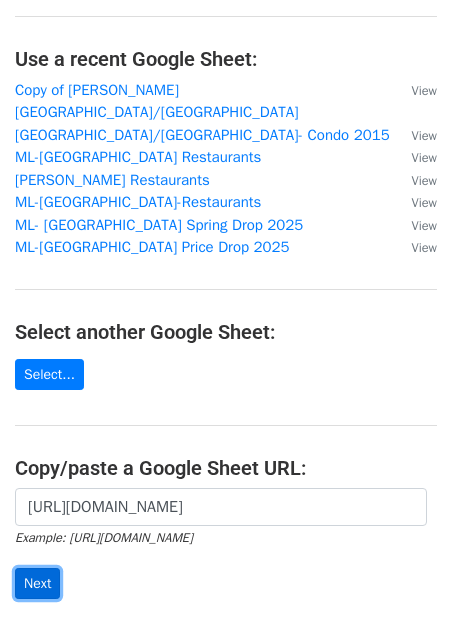 scroll, scrollTop: 0, scrollLeft: 0, axis: both 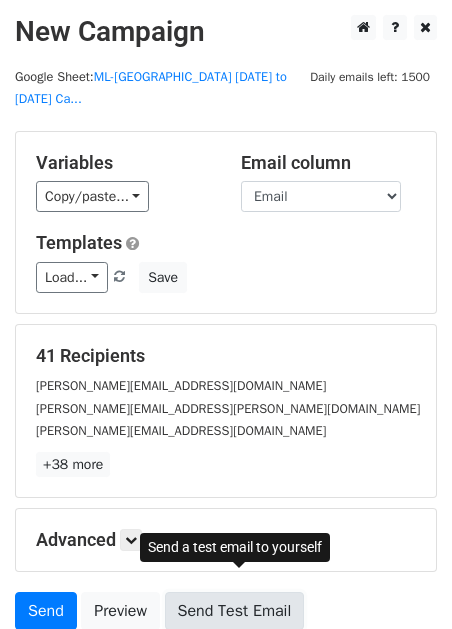 click on "Send Test Email" at bounding box center (235, 611) 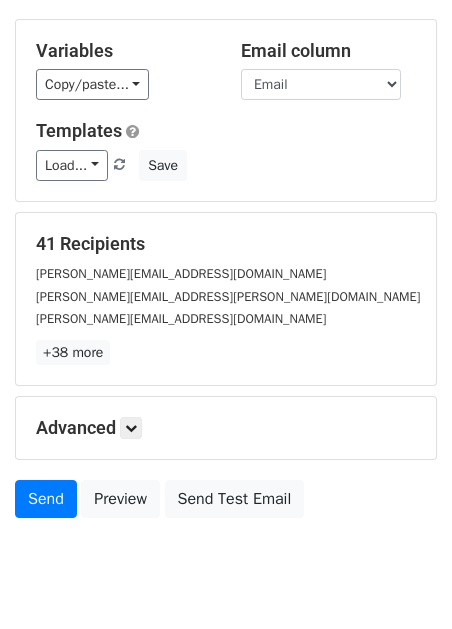 scroll, scrollTop: 148, scrollLeft: 0, axis: vertical 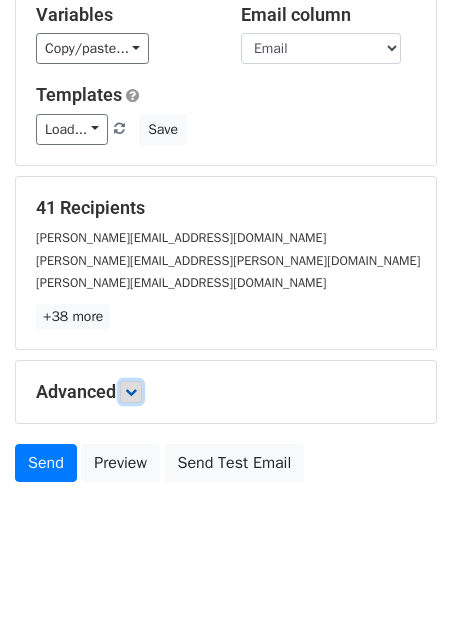 click at bounding box center [131, 392] 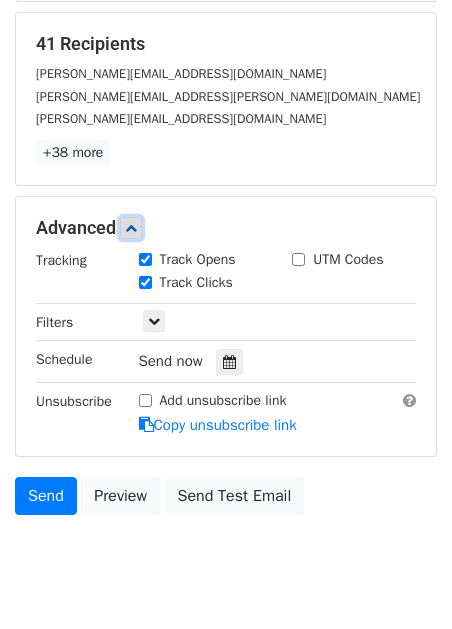 scroll, scrollTop: 316, scrollLeft: 0, axis: vertical 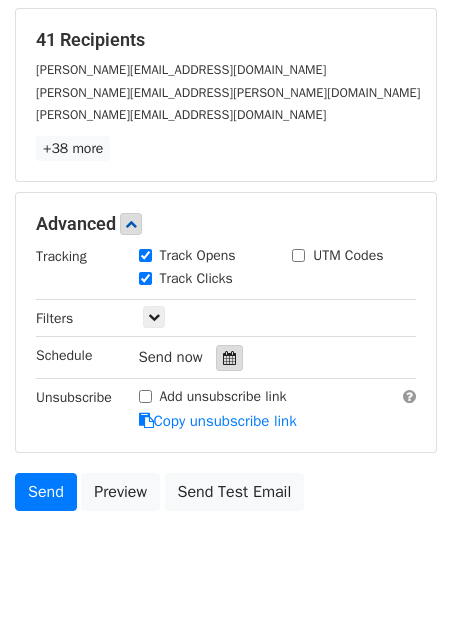 click at bounding box center (229, 358) 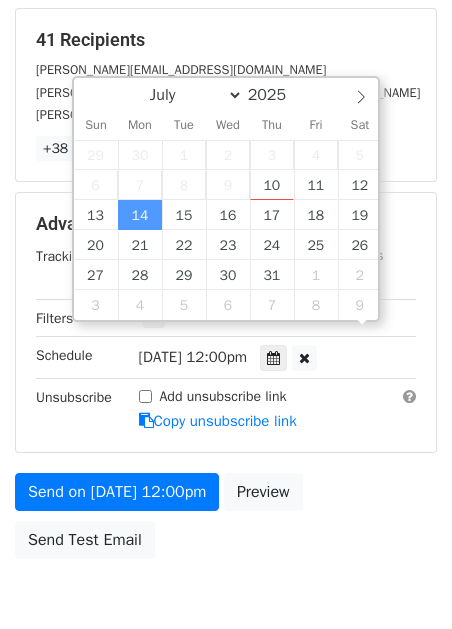 scroll, scrollTop: 1, scrollLeft: 0, axis: vertical 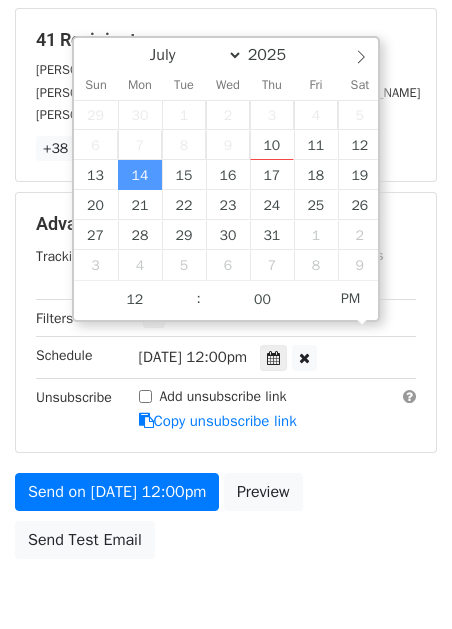 click on "Mon, Jul 14, 12:00pm
2025-07-14 12:00" at bounding box center (278, 357) 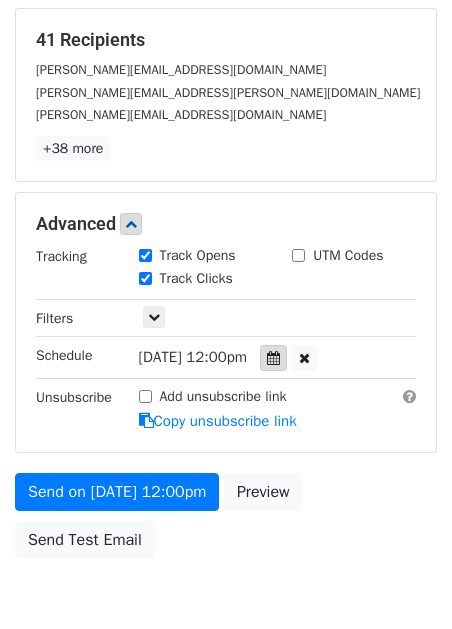 click at bounding box center [273, 358] 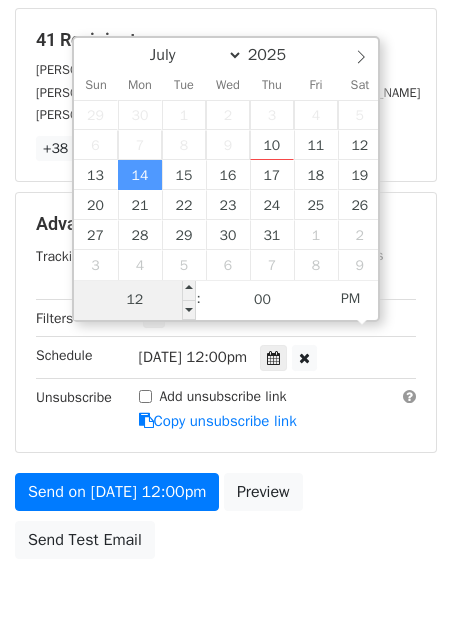 click on "12" at bounding box center [135, 300] 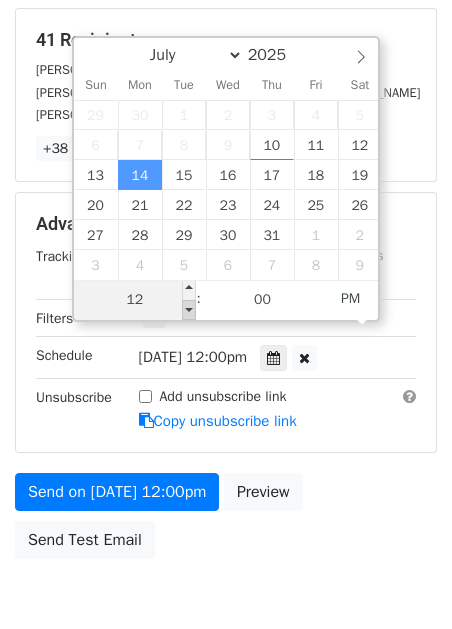 type on "2025-07-14 11:00" 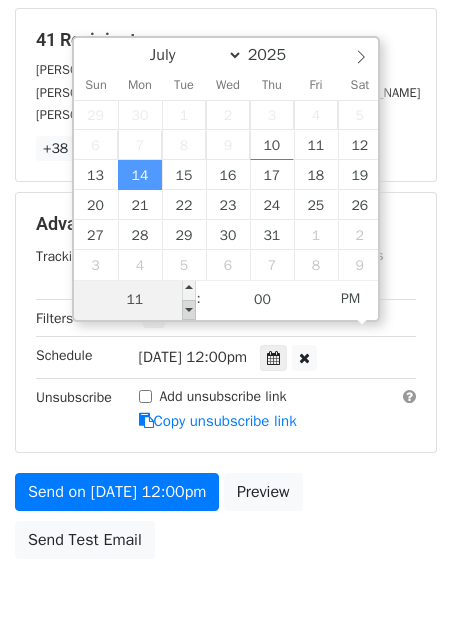 click at bounding box center [189, 310] 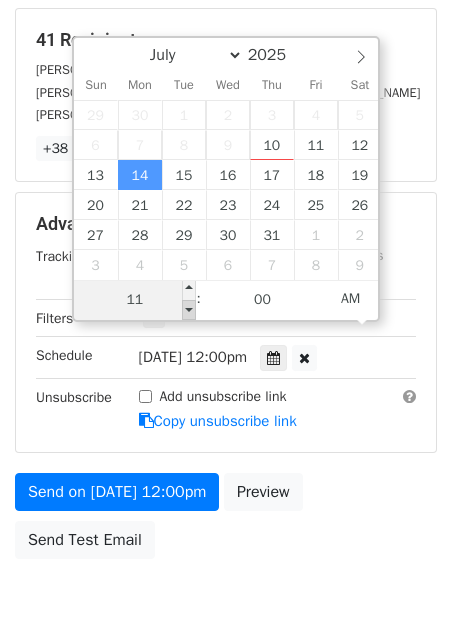 type on "2025-07-14 10:00" 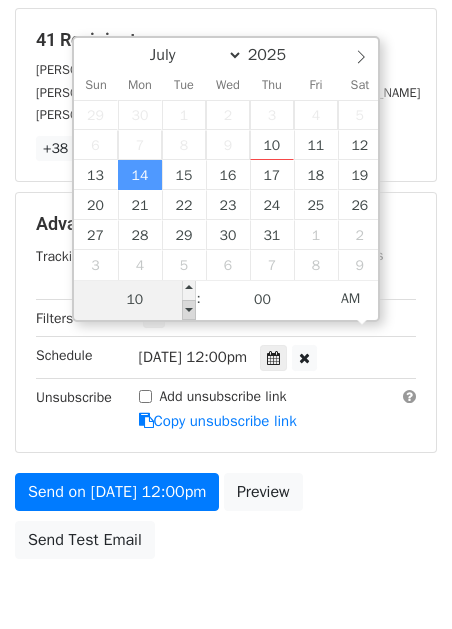 click at bounding box center [189, 310] 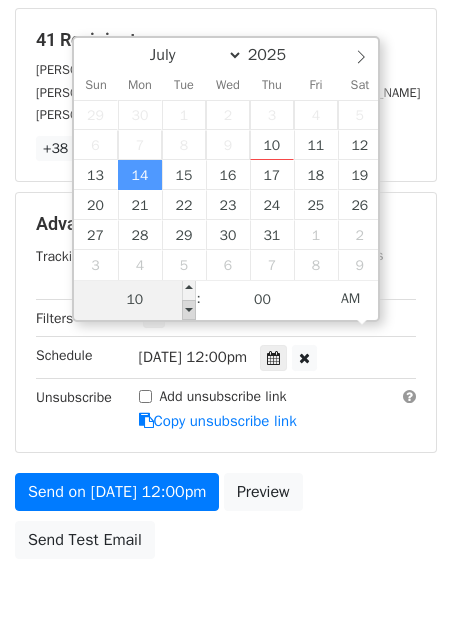 type on "09" 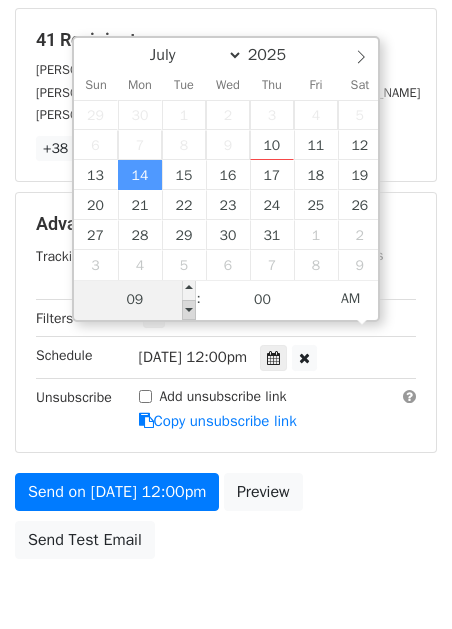 click at bounding box center (189, 310) 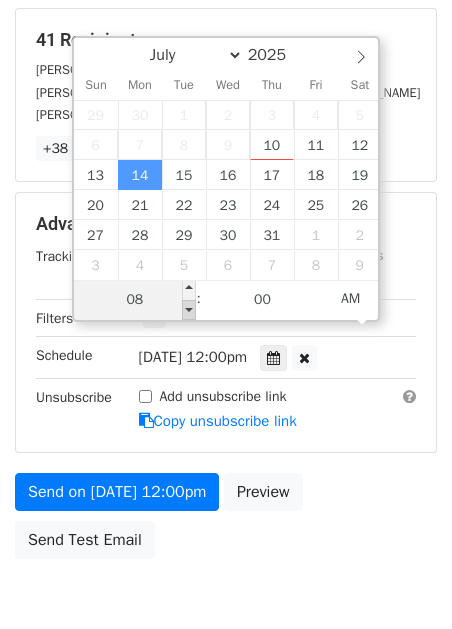 click at bounding box center (189, 310) 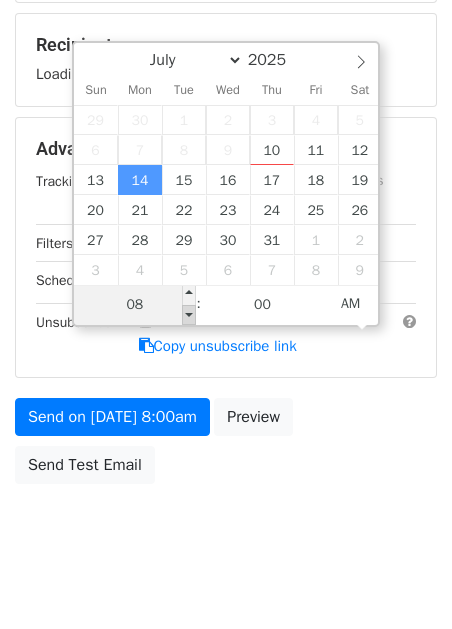 scroll, scrollTop: 316, scrollLeft: 0, axis: vertical 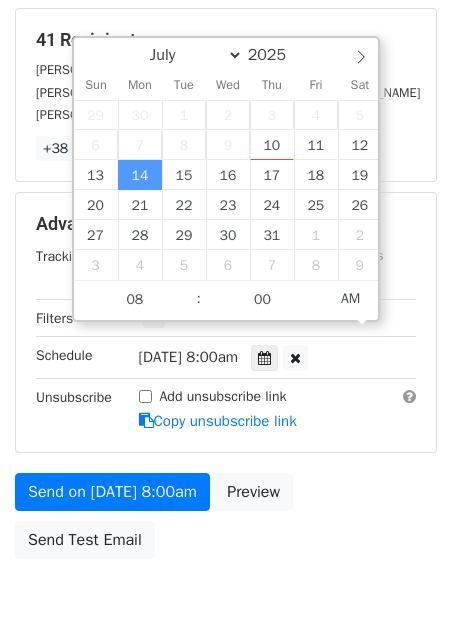 click on "Track Clicks" at bounding box center [278, 280] 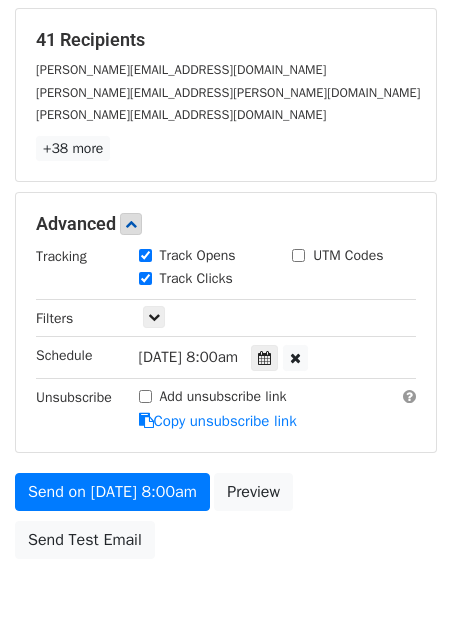 scroll, scrollTop: 391, scrollLeft: 0, axis: vertical 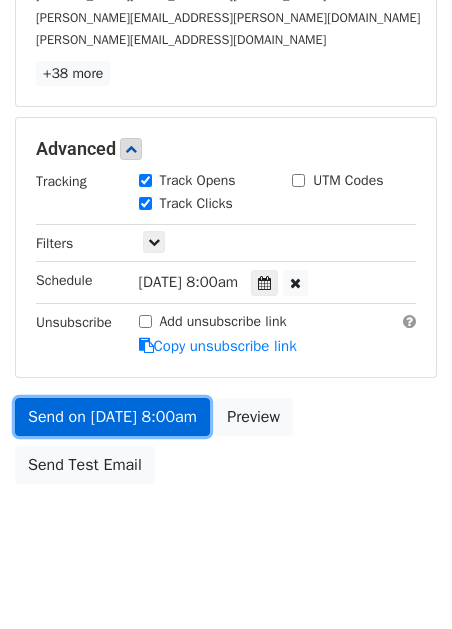 click on "Send on Jul 14 at 8:00am" at bounding box center [112, 417] 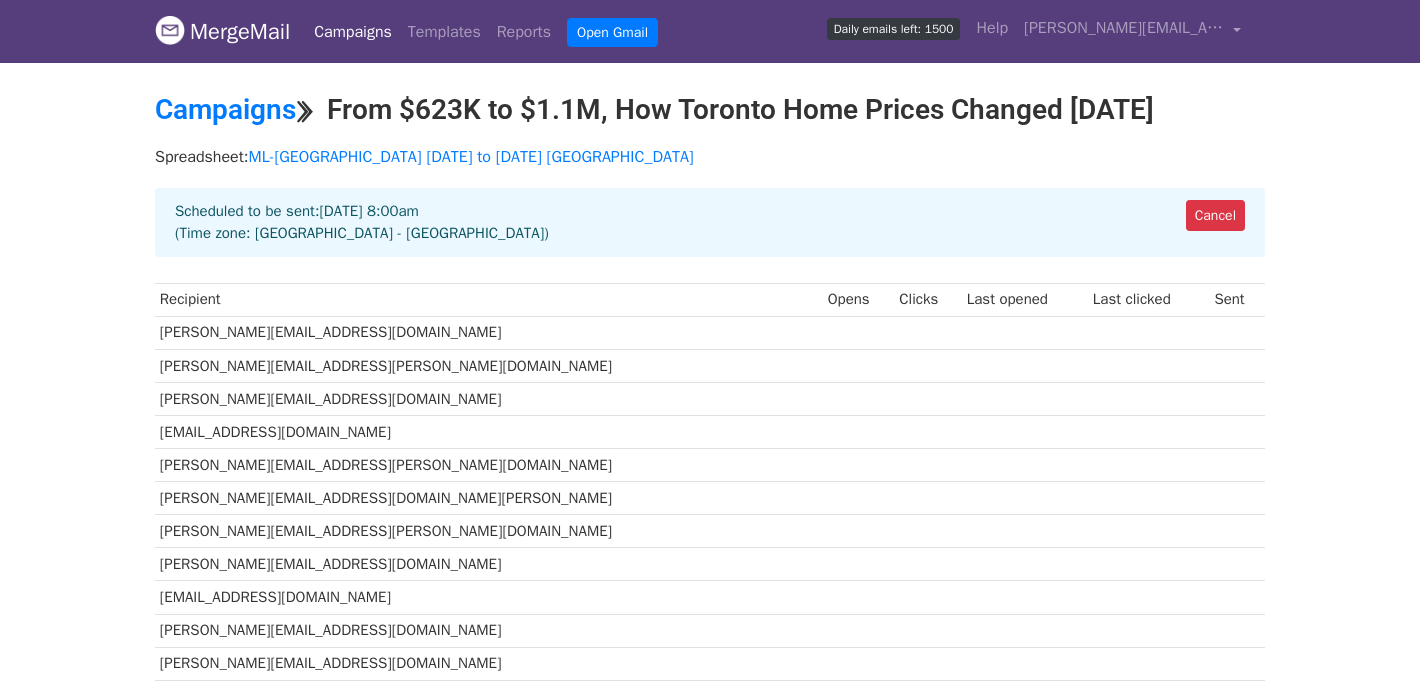 scroll, scrollTop: 0, scrollLeft: 0, axis: both 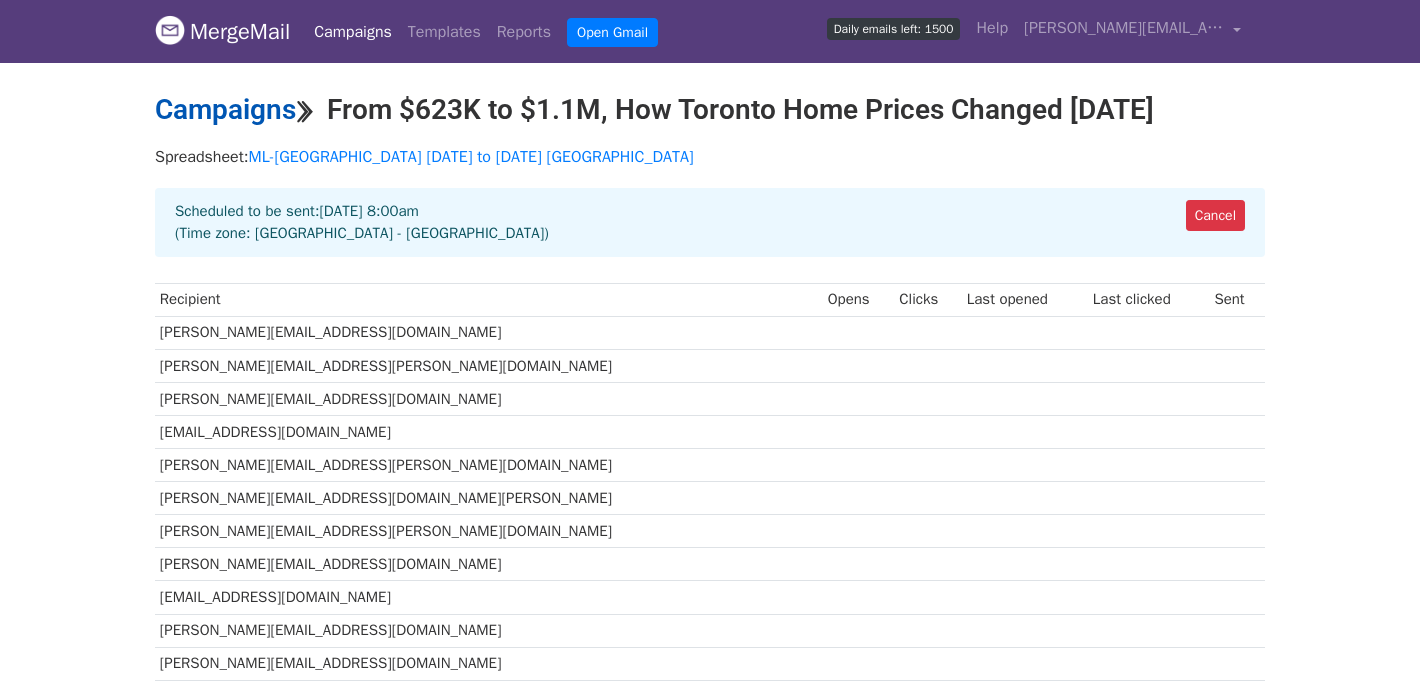 click on "Campaigns" at bounding box center [225, 109] 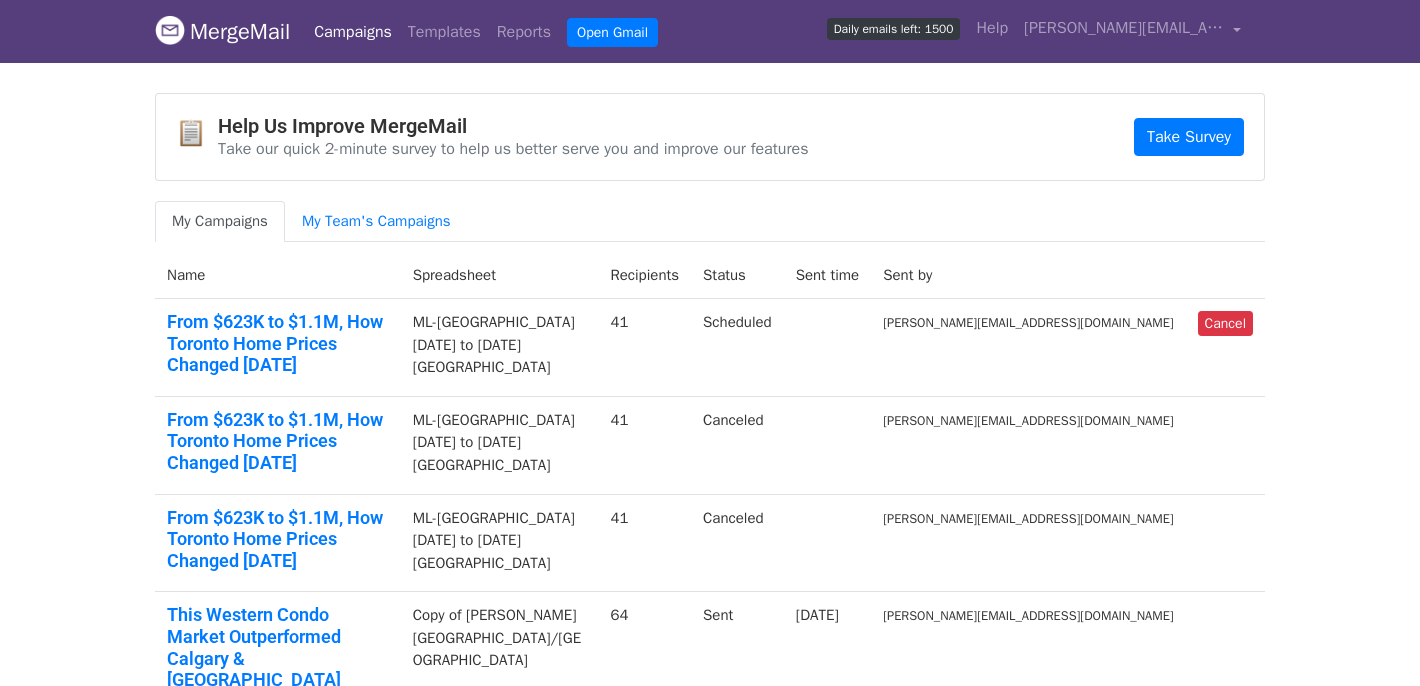 scroll, scrollTop: 0, scrollLeft: 0, axis: both 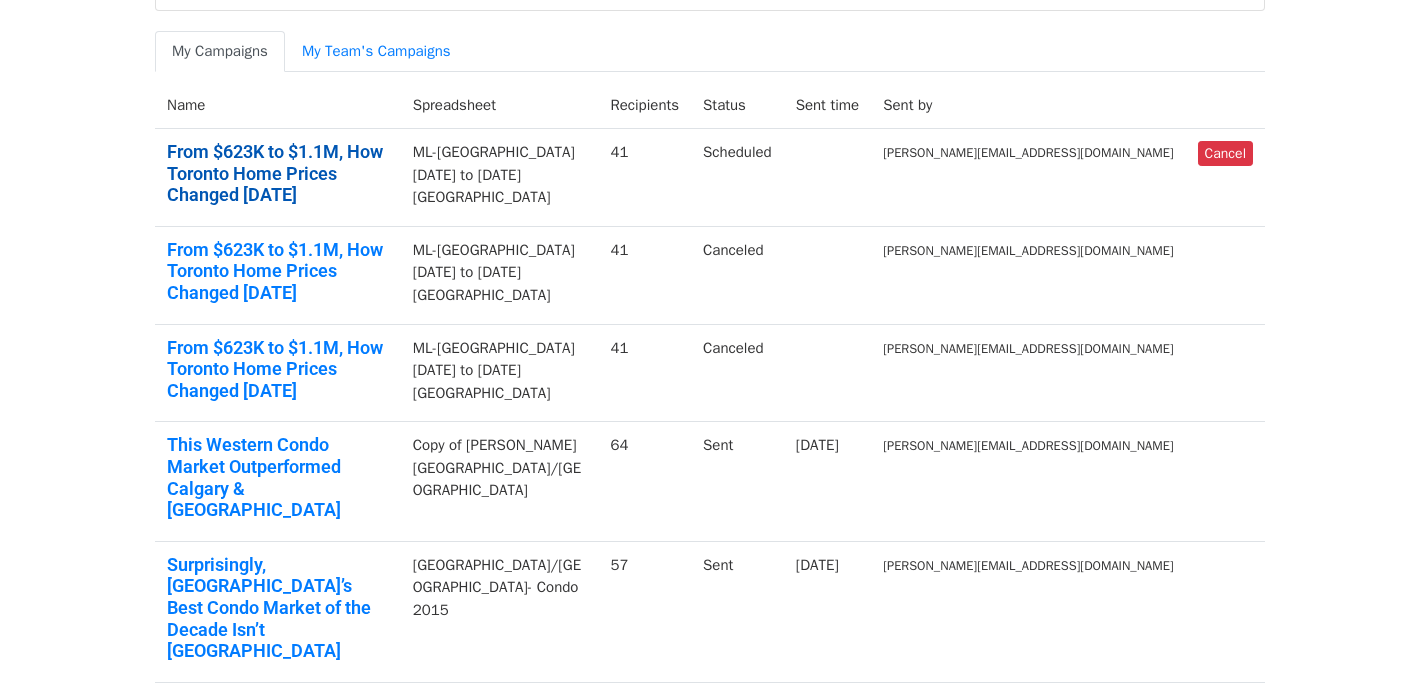 click on "From $623K to $1.1M, How Toronto Home Prices Changed in 10 Years" at bounding box center (278, 173) 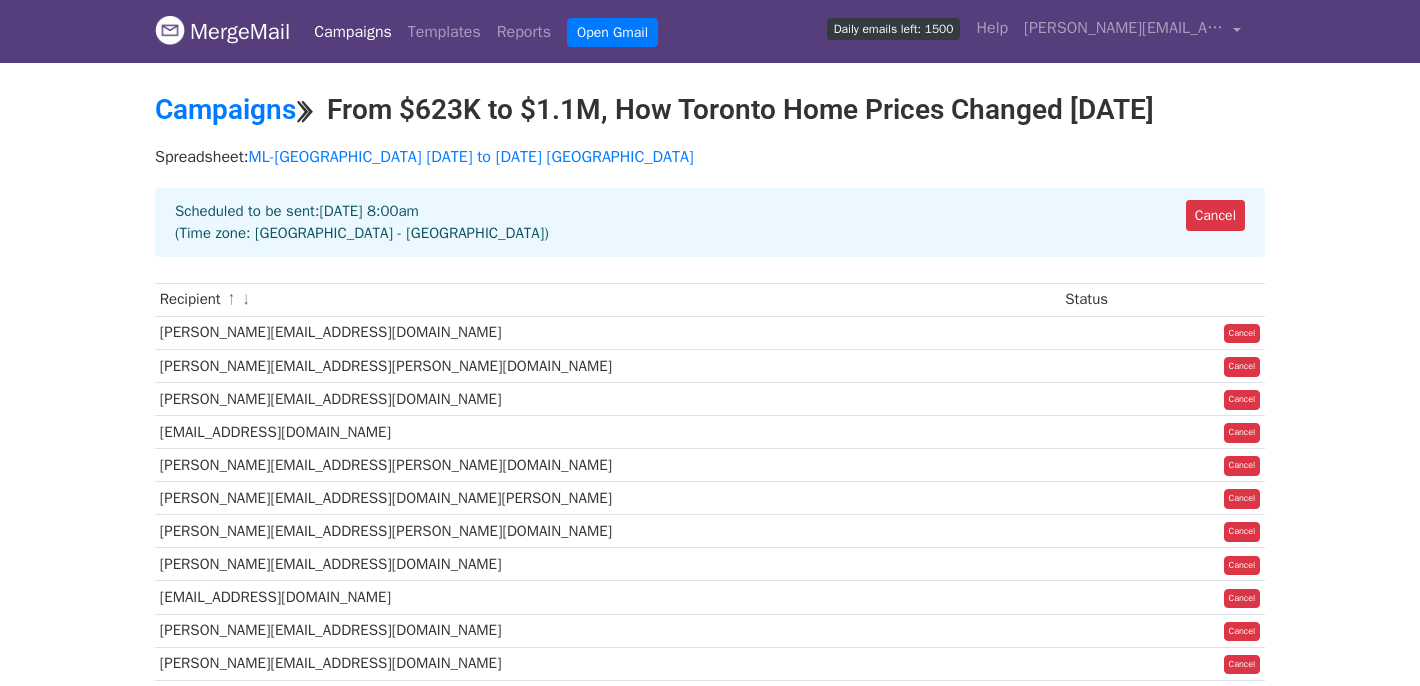 scroll, scrollTop: 0, scrollLeft: 0, axis: both 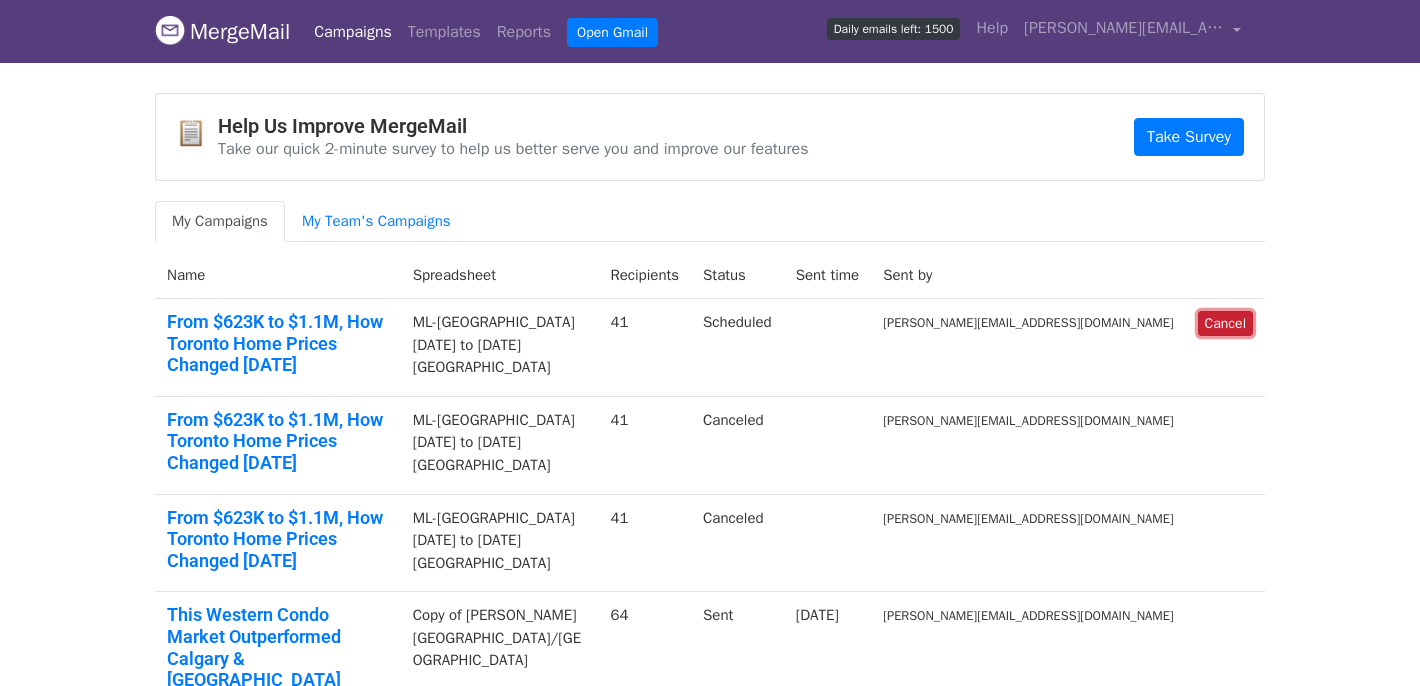 click on "Cancel" at bounding box center [1225, 323] 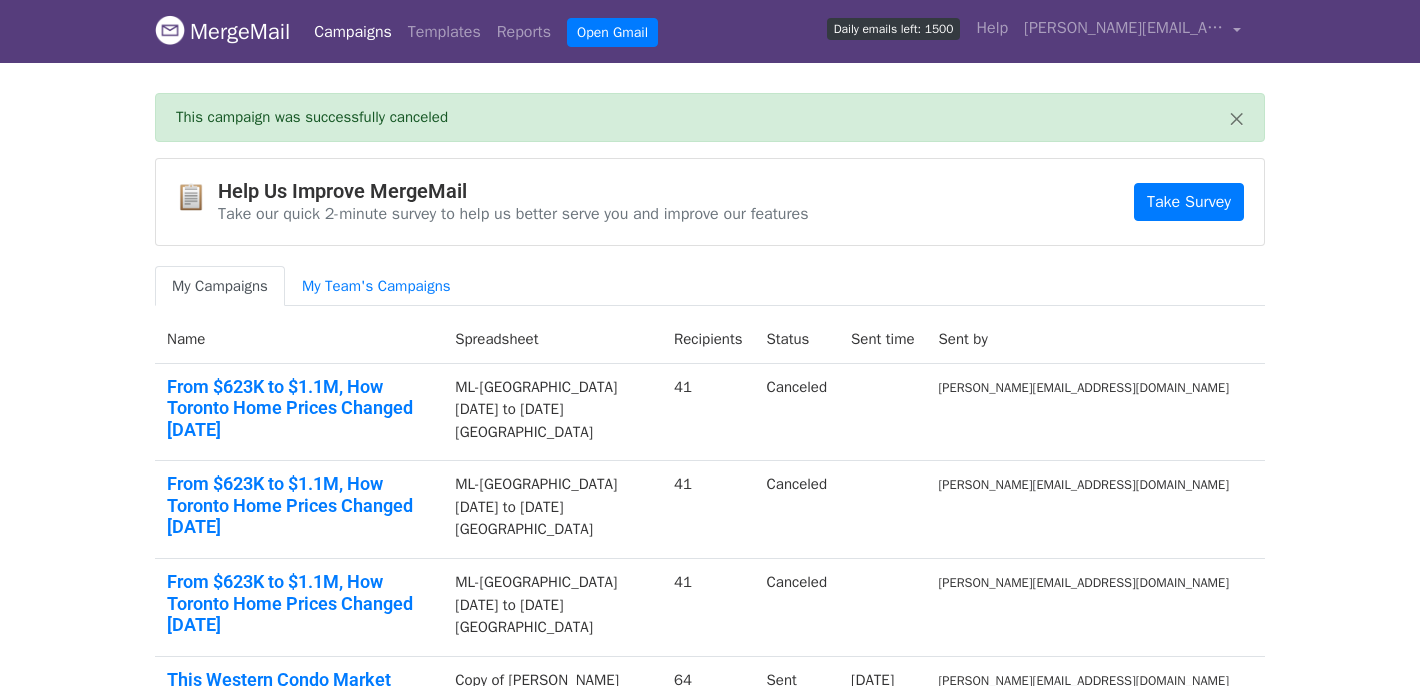scroll, scrollTop: 0, scrollLeft: 0, axis: both 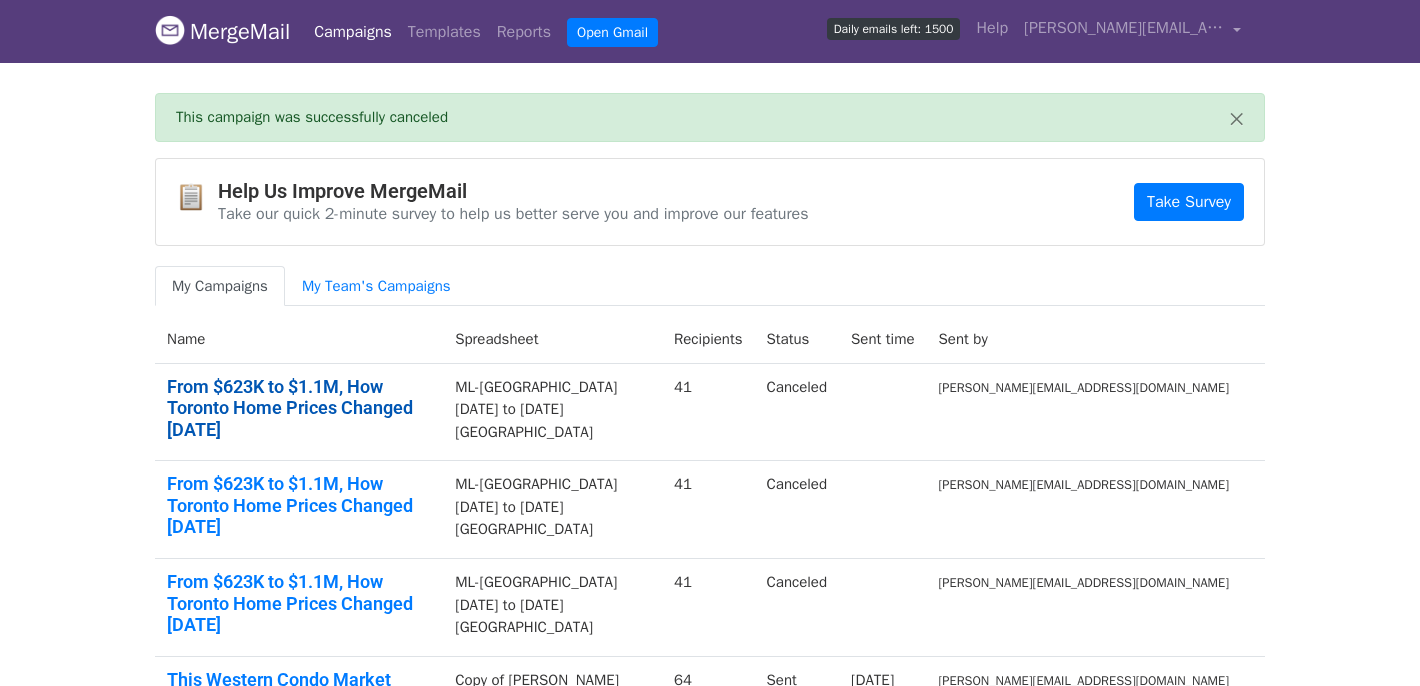 click on "From $623K to $1.1M, How Toronto Home Prices Changed in 10 Years" at bounding box center [299, 408] 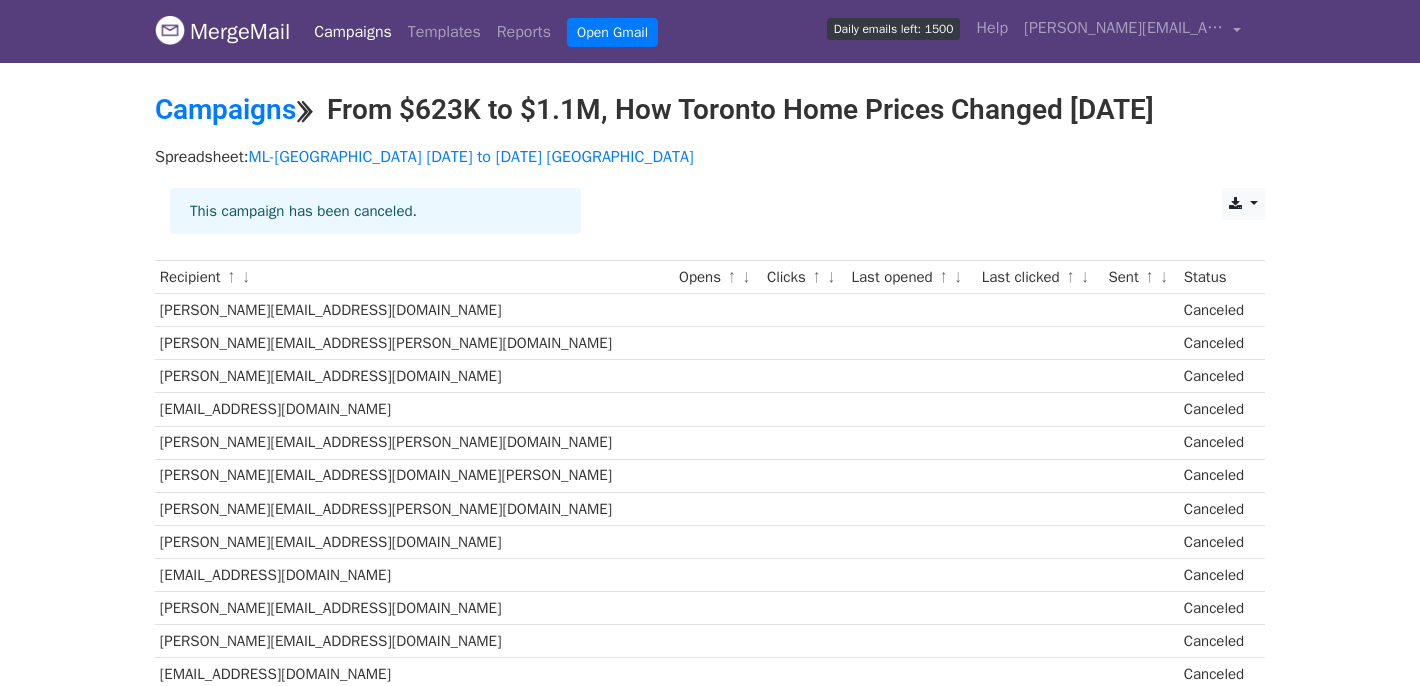scroll, scrollTop: 0, scrollLeft: 0, axis: both 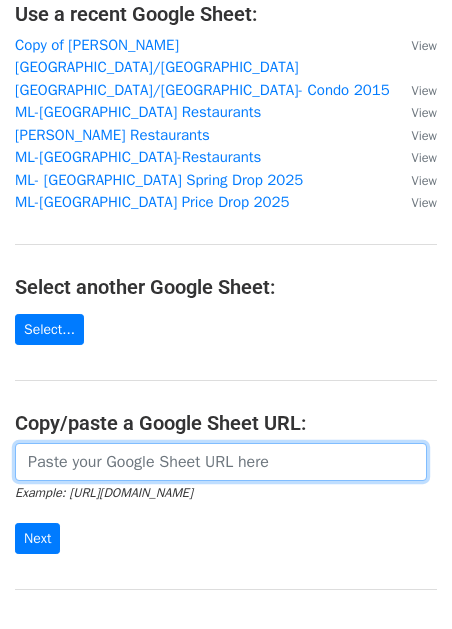 click at bounding box center (221, 462) 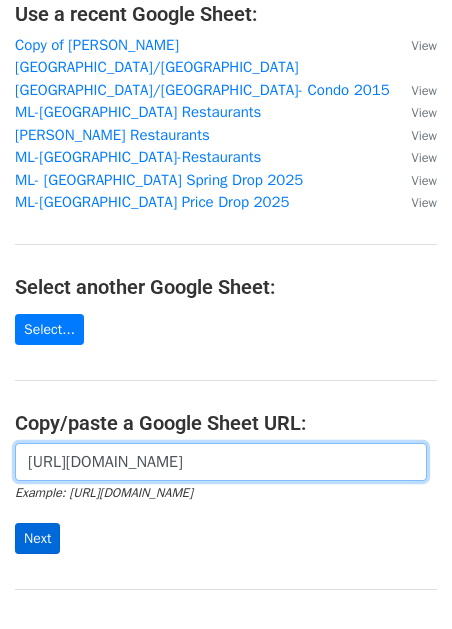 scroll, scrollTop: 0, scrollLeft: 455, axis: horizontal 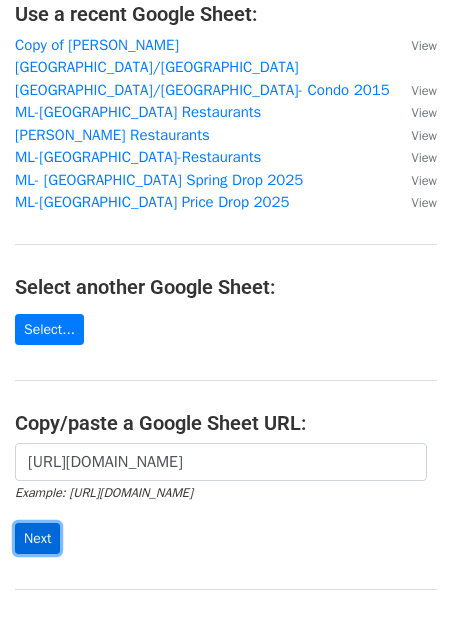 drag, startPoint x: 36, startPoint y: 513, endPoint x: 48, endPoint y: 519, distance: 13.416408 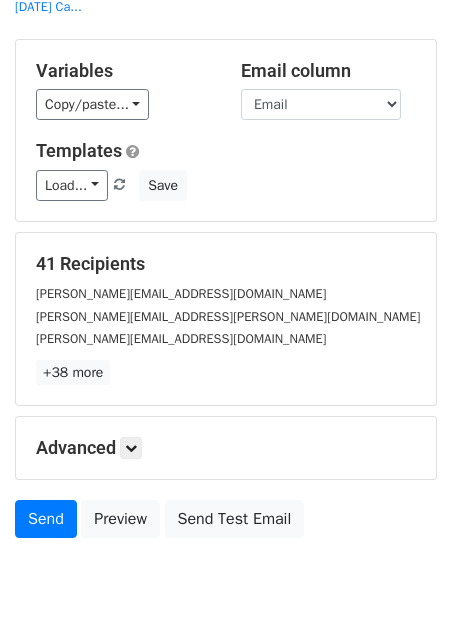 scroll, scrollTop: 148, scrollLeft: 0, axis: vertical 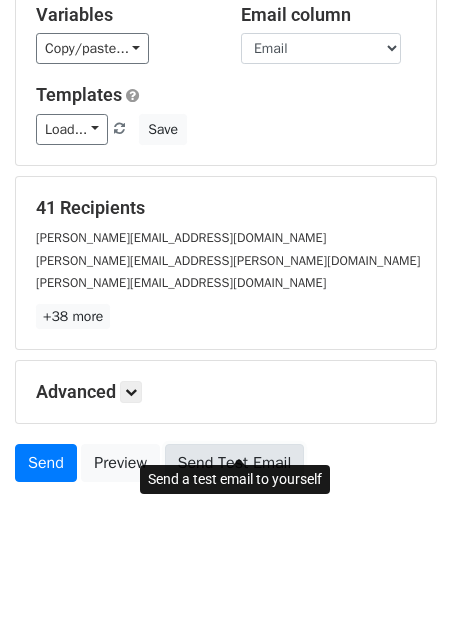 click on "Send Test Email" at bounding box center (235, 463) 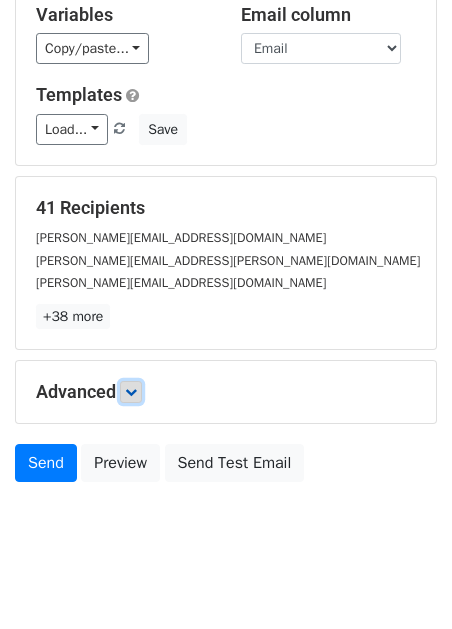 click at bounding box center (131, 392) 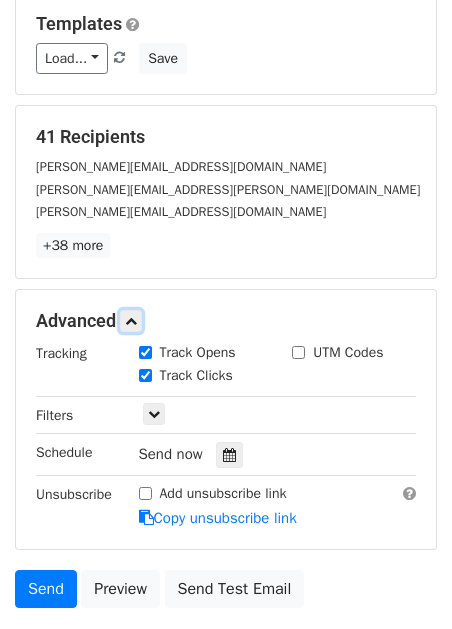 scroll, scrollTop: 236, scrollLeft: 0, axis: vertical 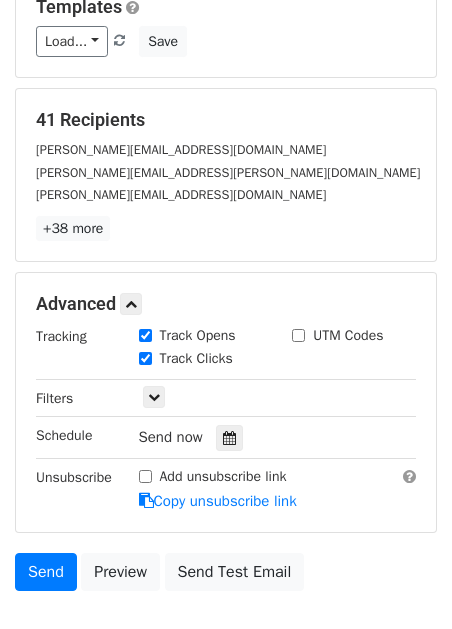 click on "Tracking
Track Opens
UTM Codes
Track Clicks
Filters
Only include spreadsheet rows that match the following filters:
Schedule
Send now
Unsubscribe
Add unsubscribe link
Copy unsubscribe link" at bounding box center [226, 419] 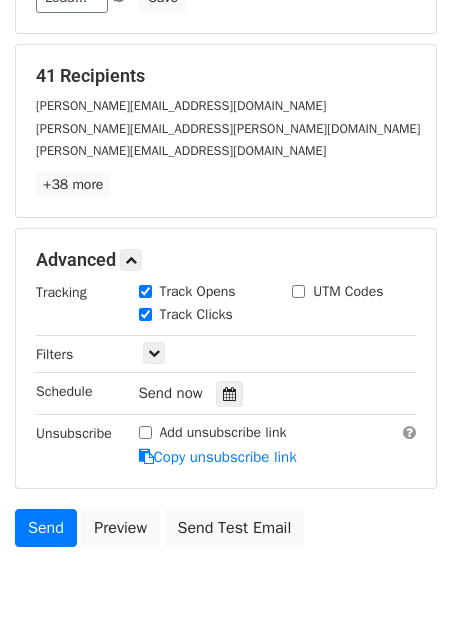 scroll, scrollTop: 284, scrollLeft: 0, axis: vertical 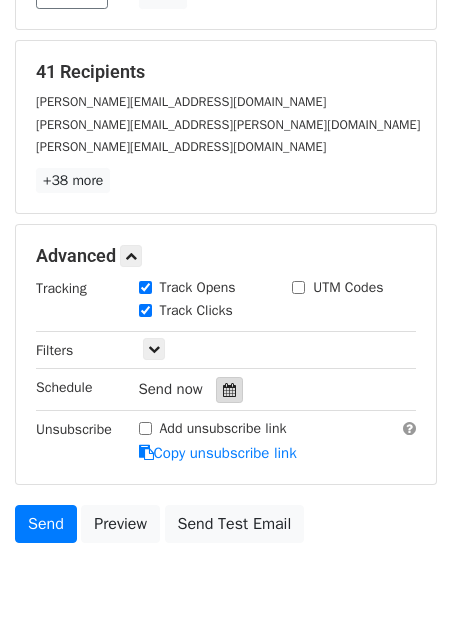 click at bounding box center (229, 390) 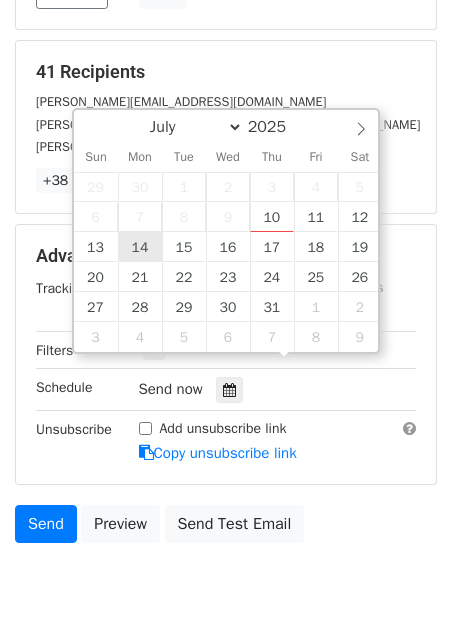 type on "2025-07-14 12:00" 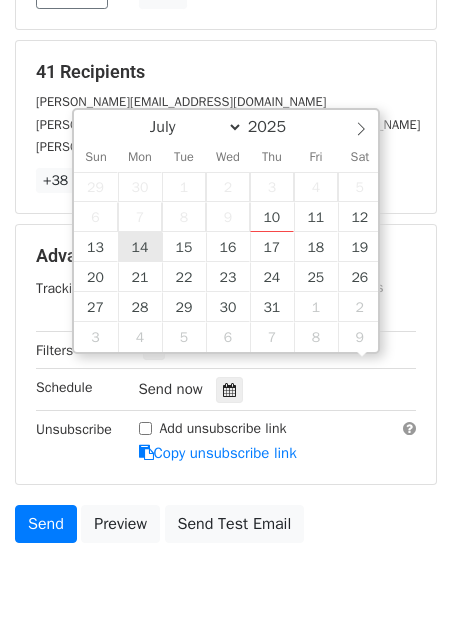 scroll, scrollTop: 1, scrollLeft: 0, axis: vertical 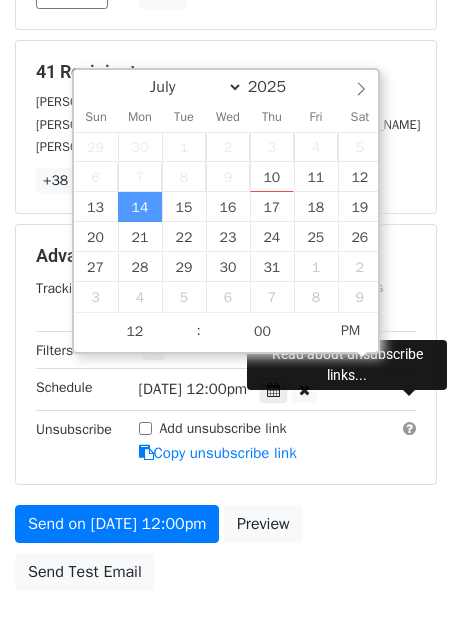 click at bounding box center (409, 428) 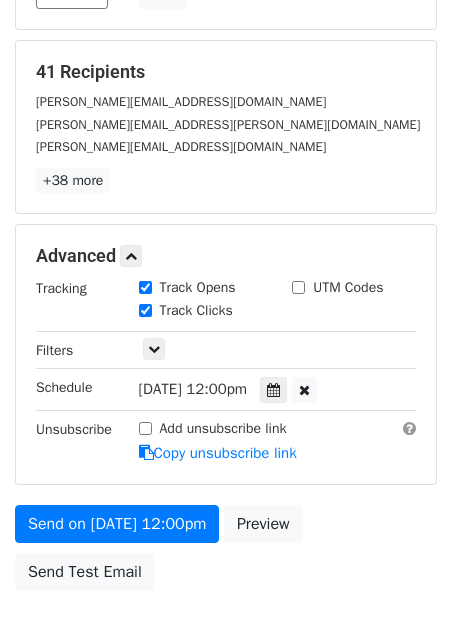 click on "Advanced
Tracking
Track Opens
UTM Codes
Track Clicks
Filters
Only include spreadsheet rows that match the following filters:
Schedule
Mon, Jul 14, 12:00pm
2025-07-14 12:00
Unsubscribe
Add unsubscribe link
Copy unsubscribe link" at bounding box center [226, 354] 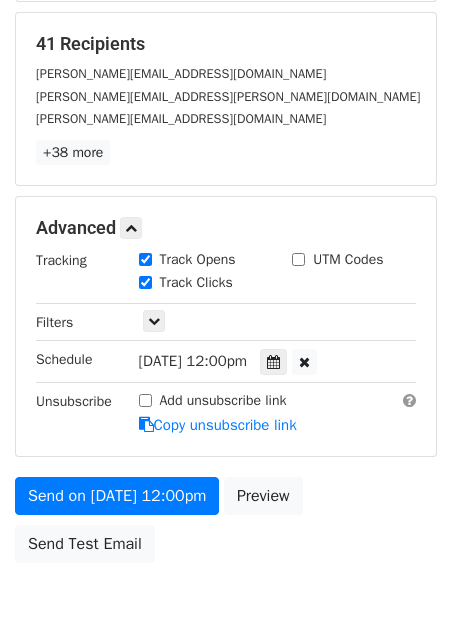 scroll, scrollTop: 313, scrollLeft: 0, axis: vertical 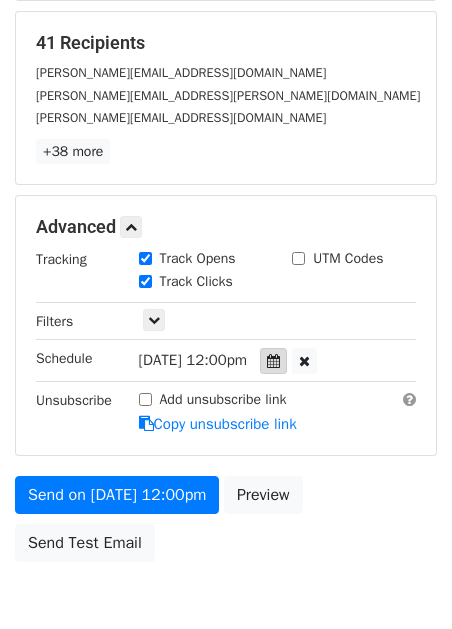 click at bounding box center (273, 361) 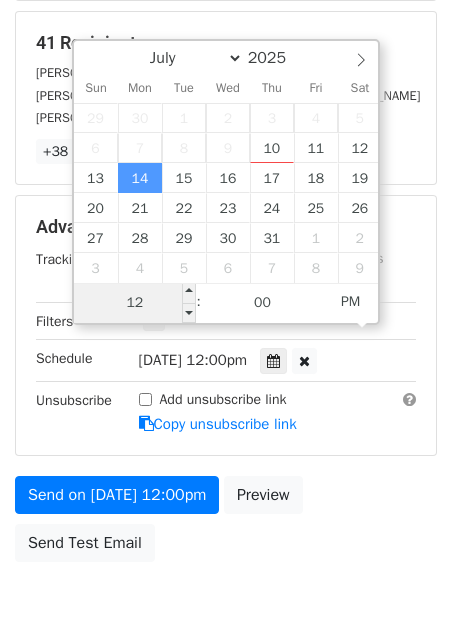 type on "8" 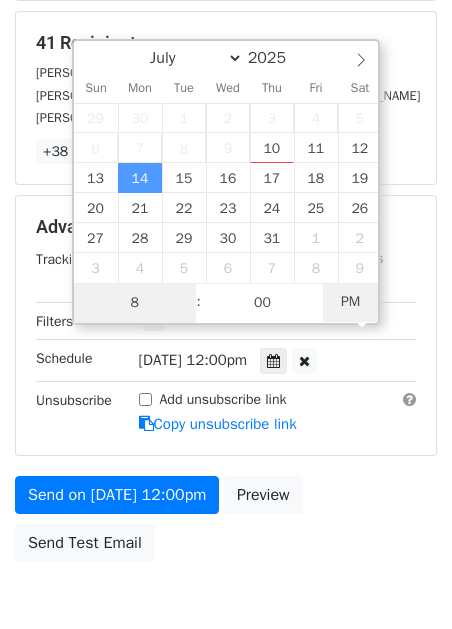 type on "2025-07-14 08:00" 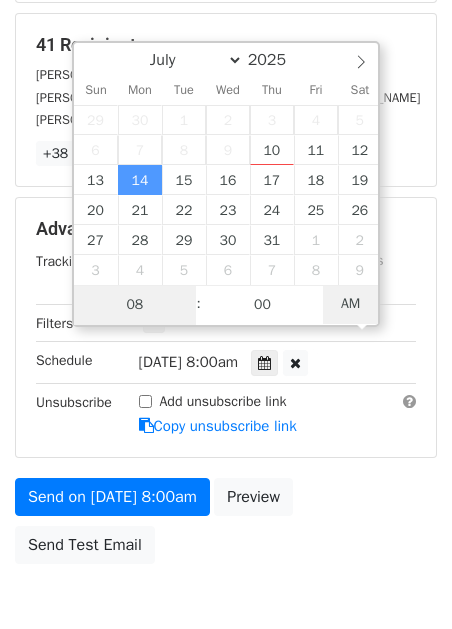 click on "AM" at bounding box center (350, 304) 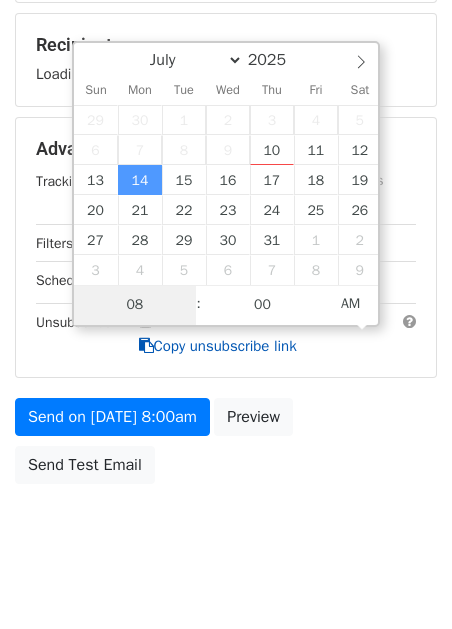 scroll, scrollTop: 313, scrollLeft: 0, axis: vertical 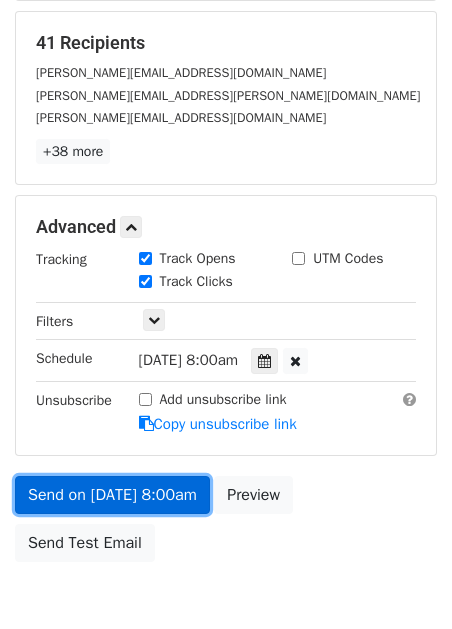 click on "Send on Jul 14 at 8:00am" at bounding box center [112, 495] 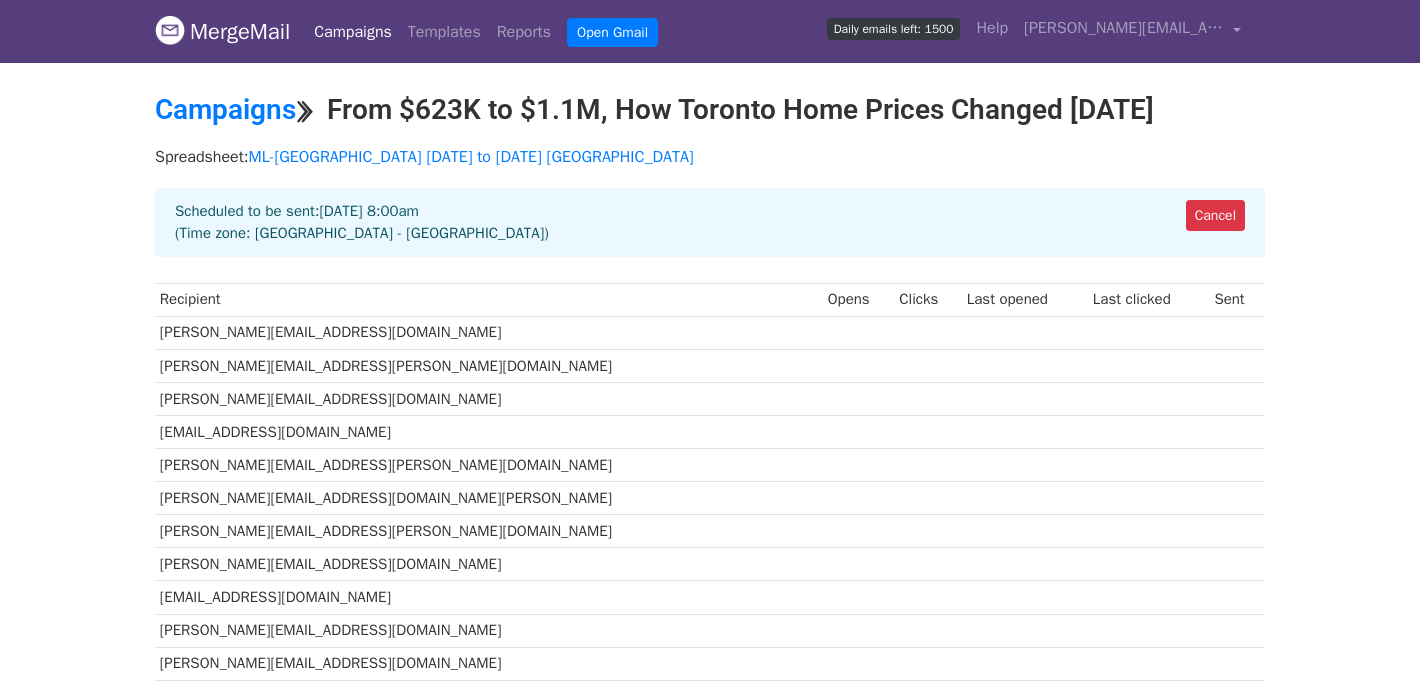 scroll, scrollTop: 0, scrollLeft: 0, axis: both 